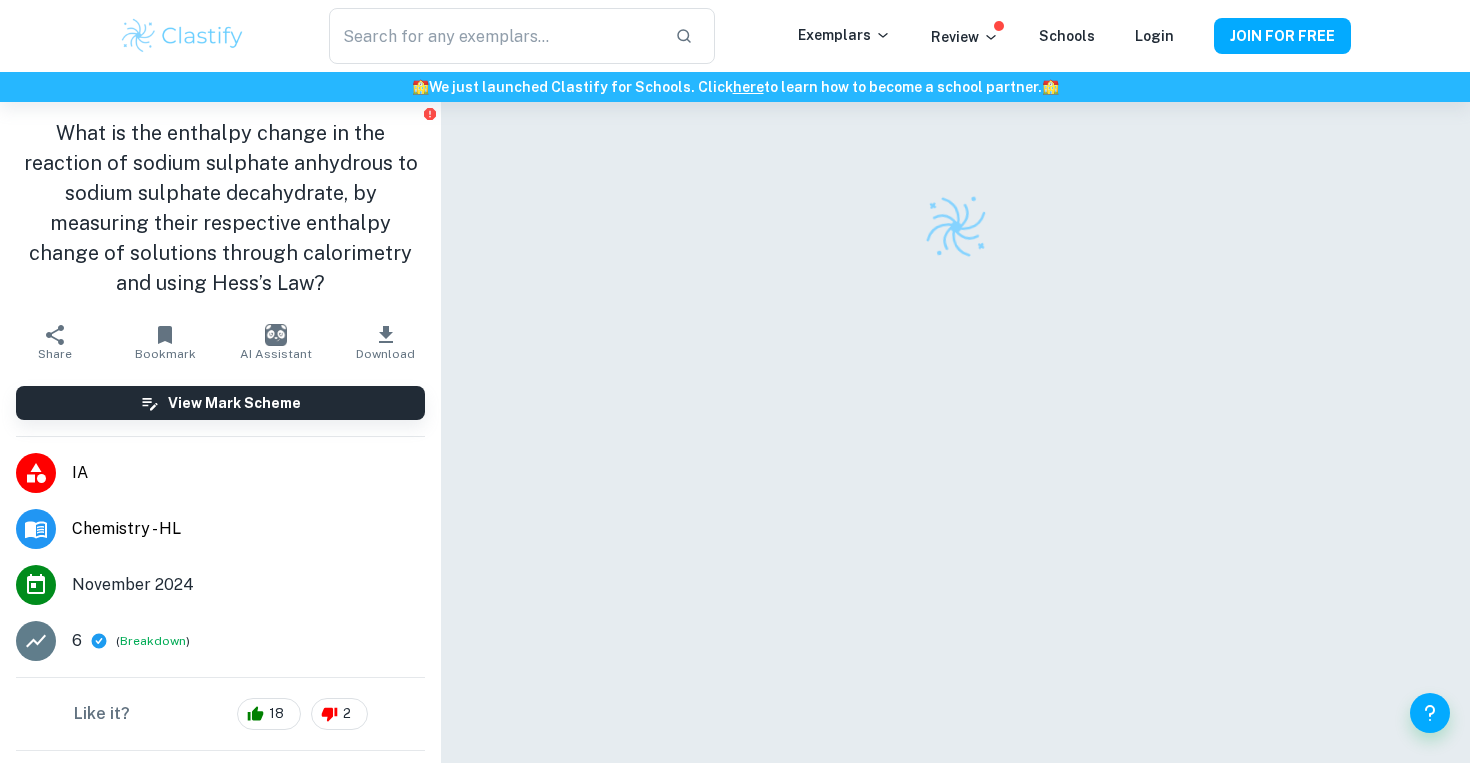 scroll, scrollTop: 0, scrollLeft: 0, axis: both 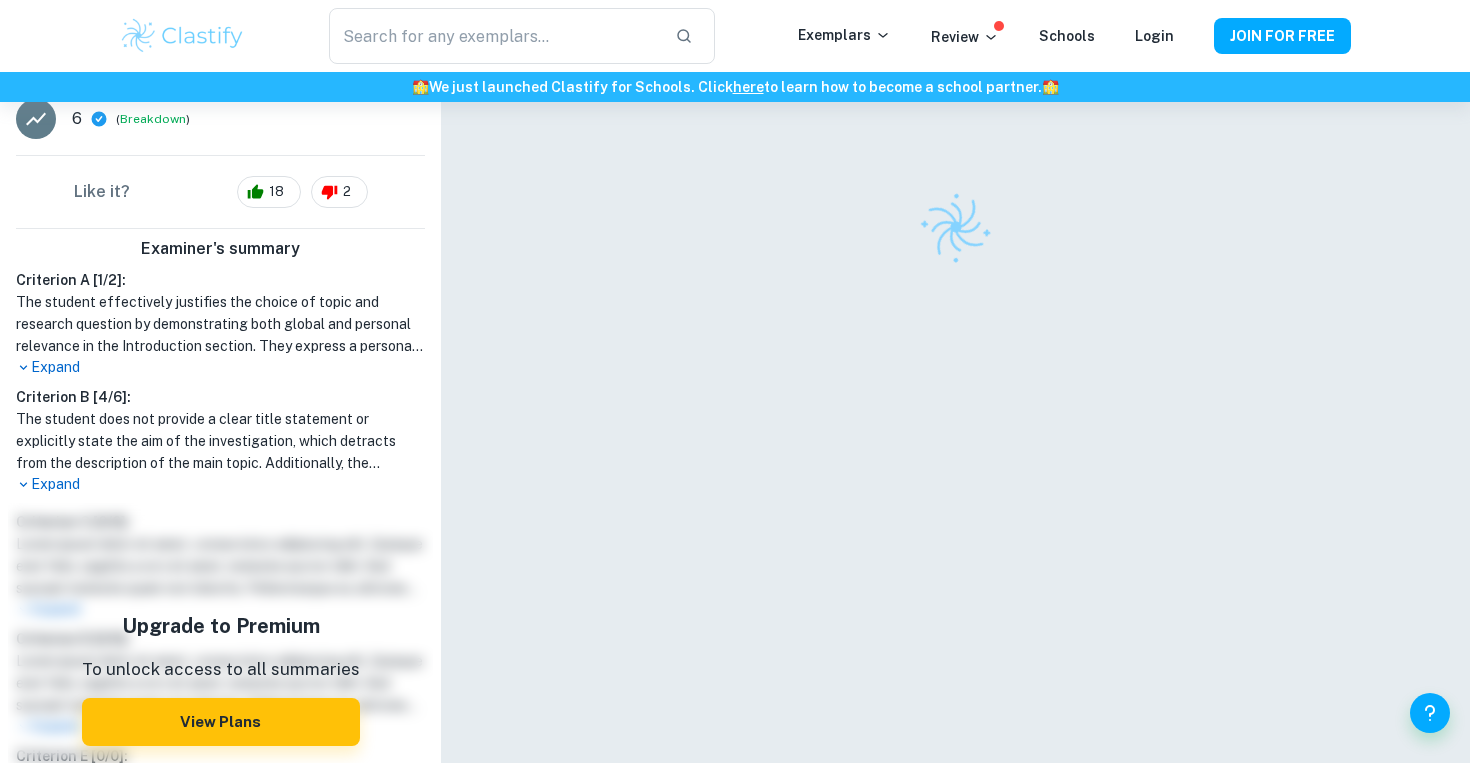 click on "Expand" at bounding box center (220, 367) 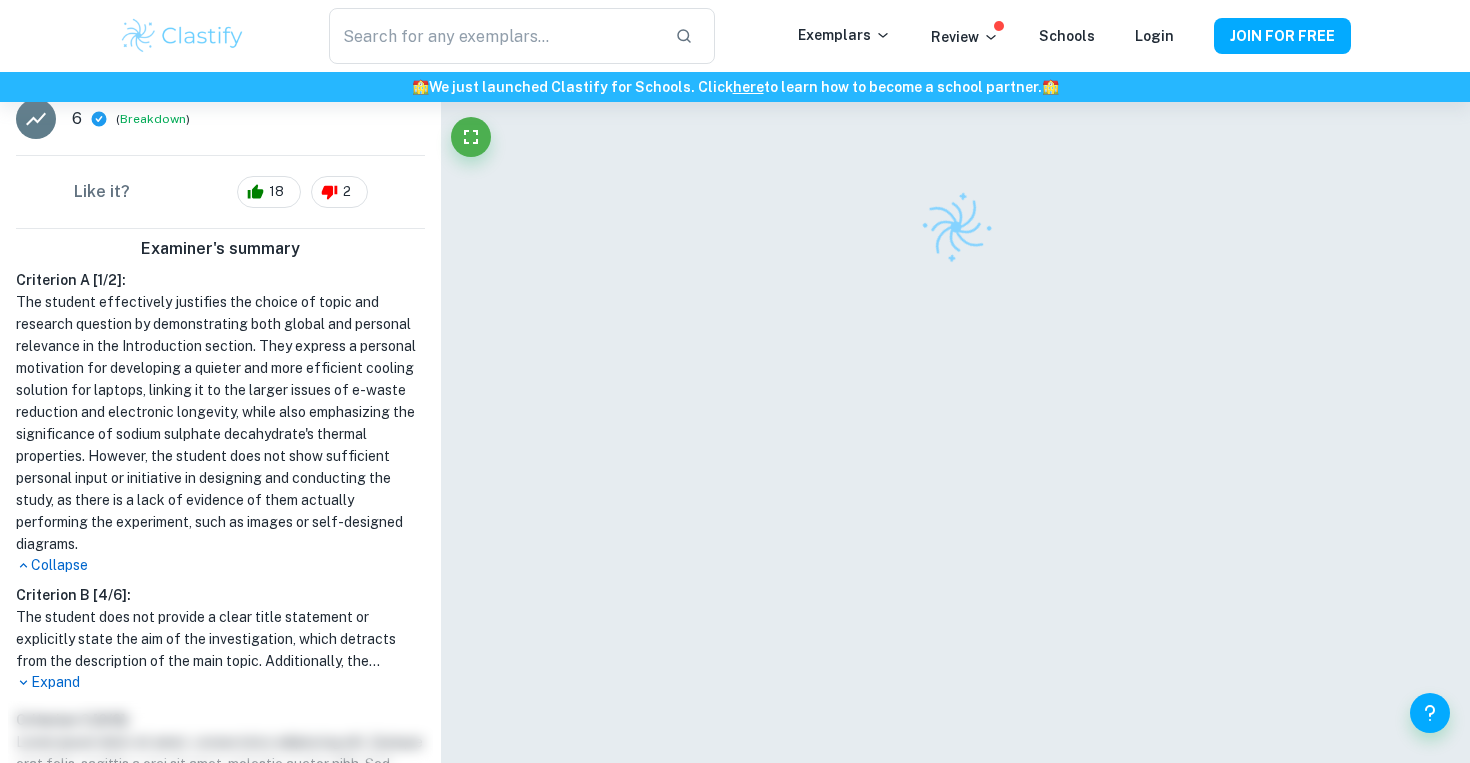 click on "Expand" at bounding box center [220, 682] 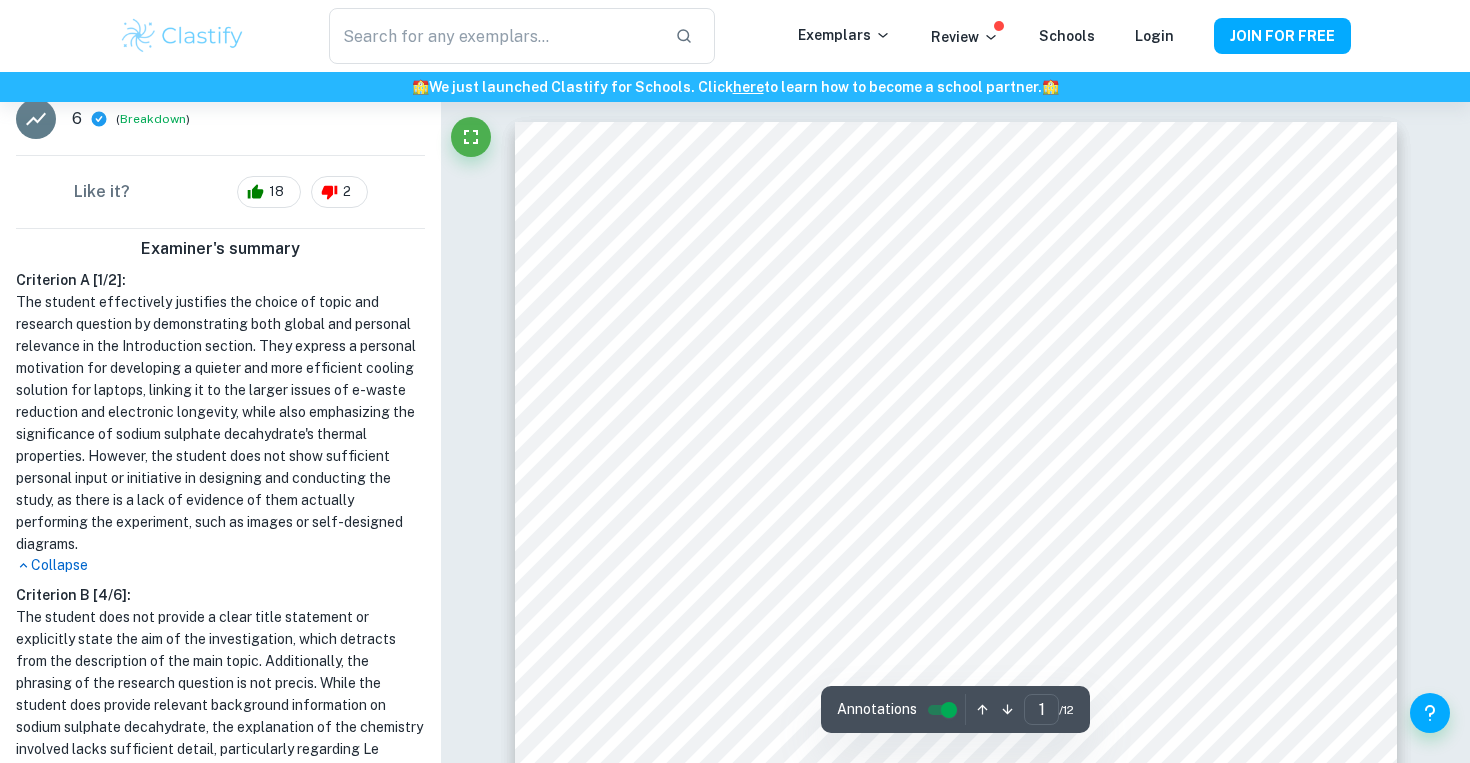 scroll, scrollTop: 746, scrollLeft: 0, axis: vertical 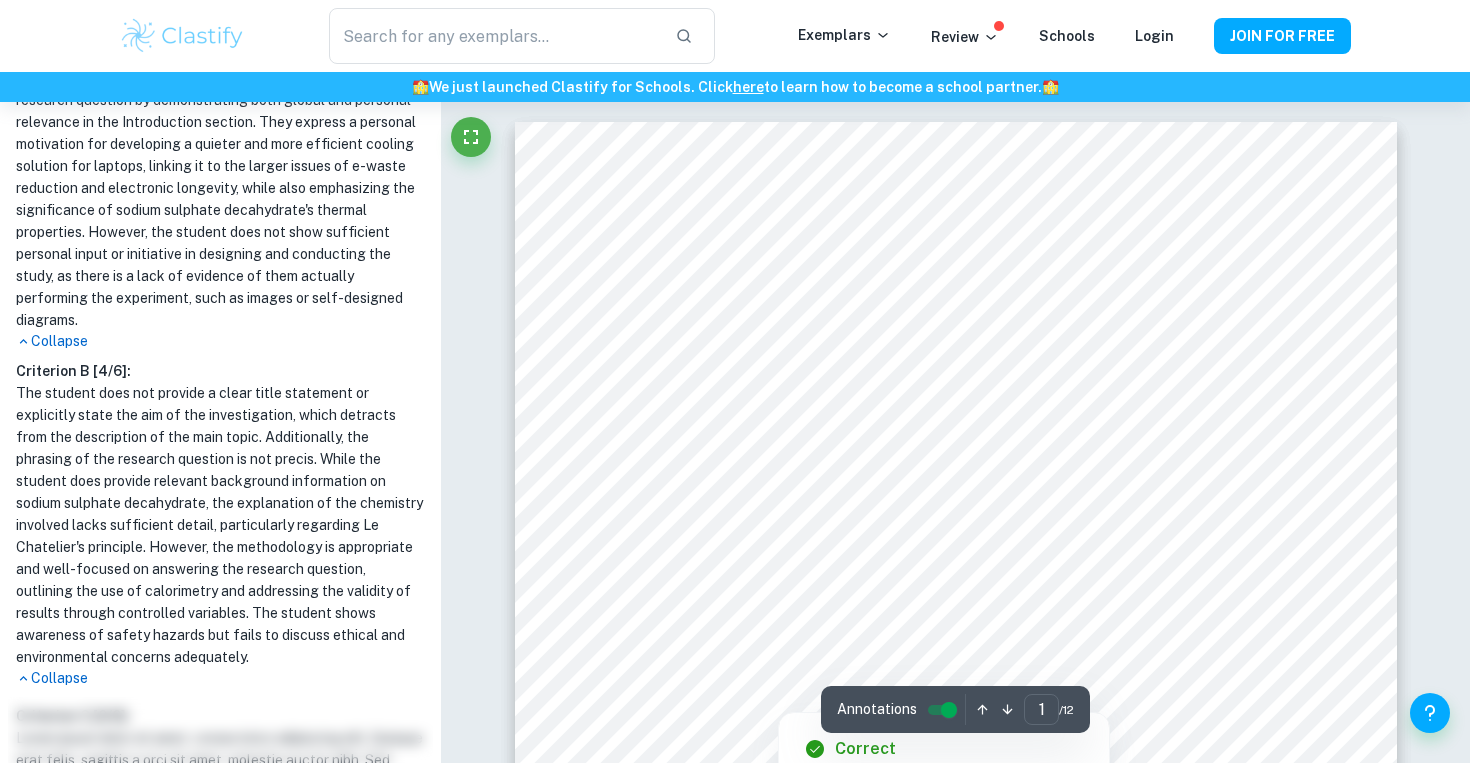 click at bounding box center (955, 462) 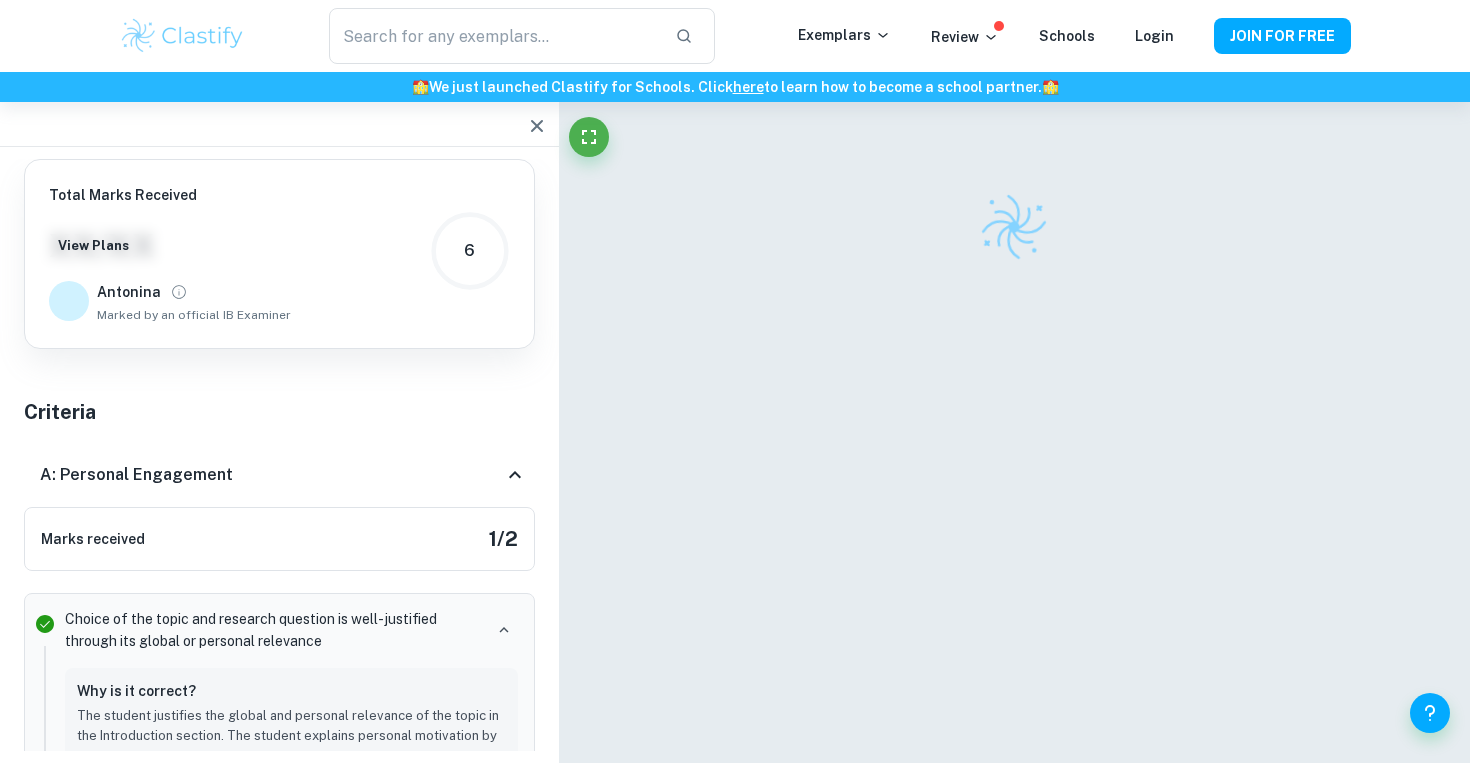 scroll, scrollTop: 0, scrollLeft: 0, axis: both 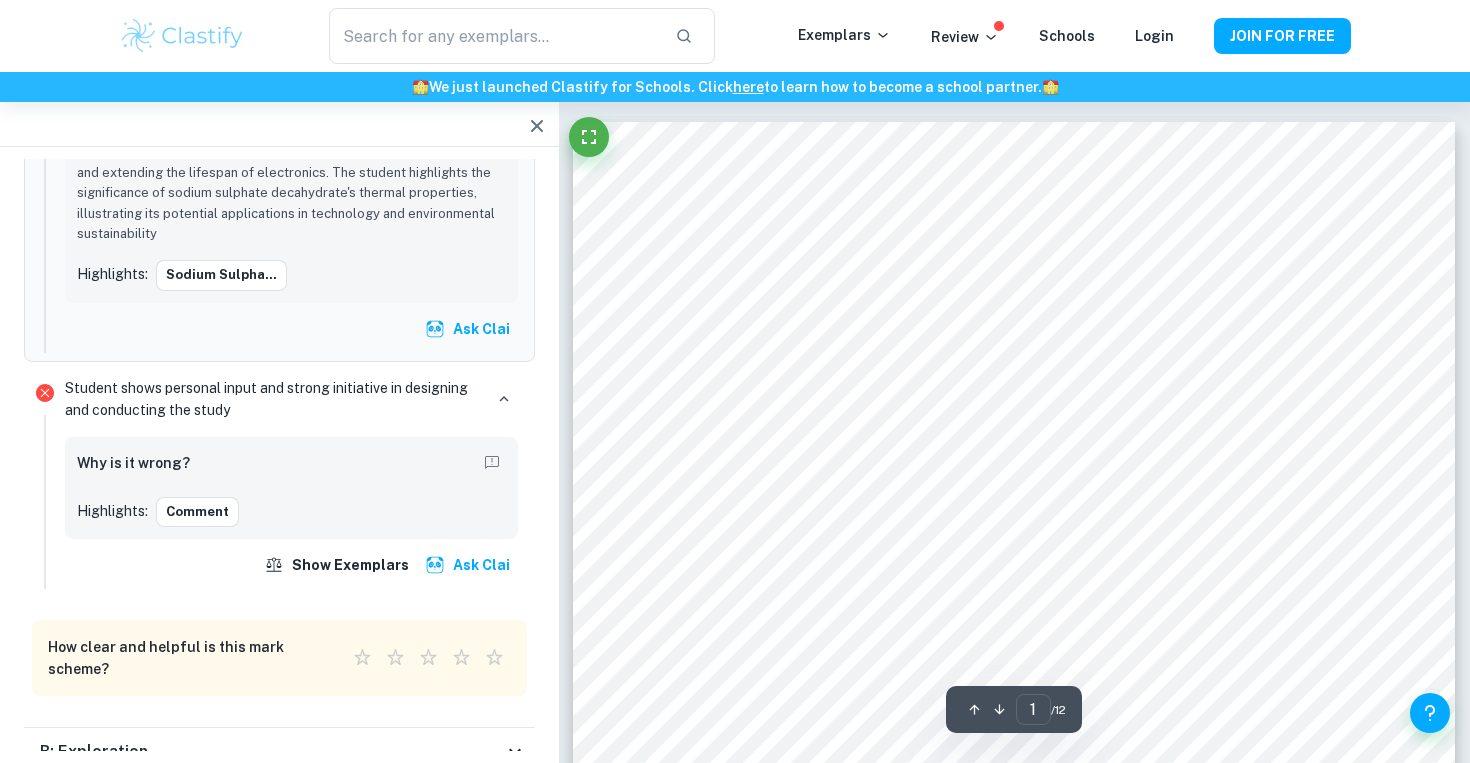 click on "Highlights:   Comment" at bounding box center (291, 512) 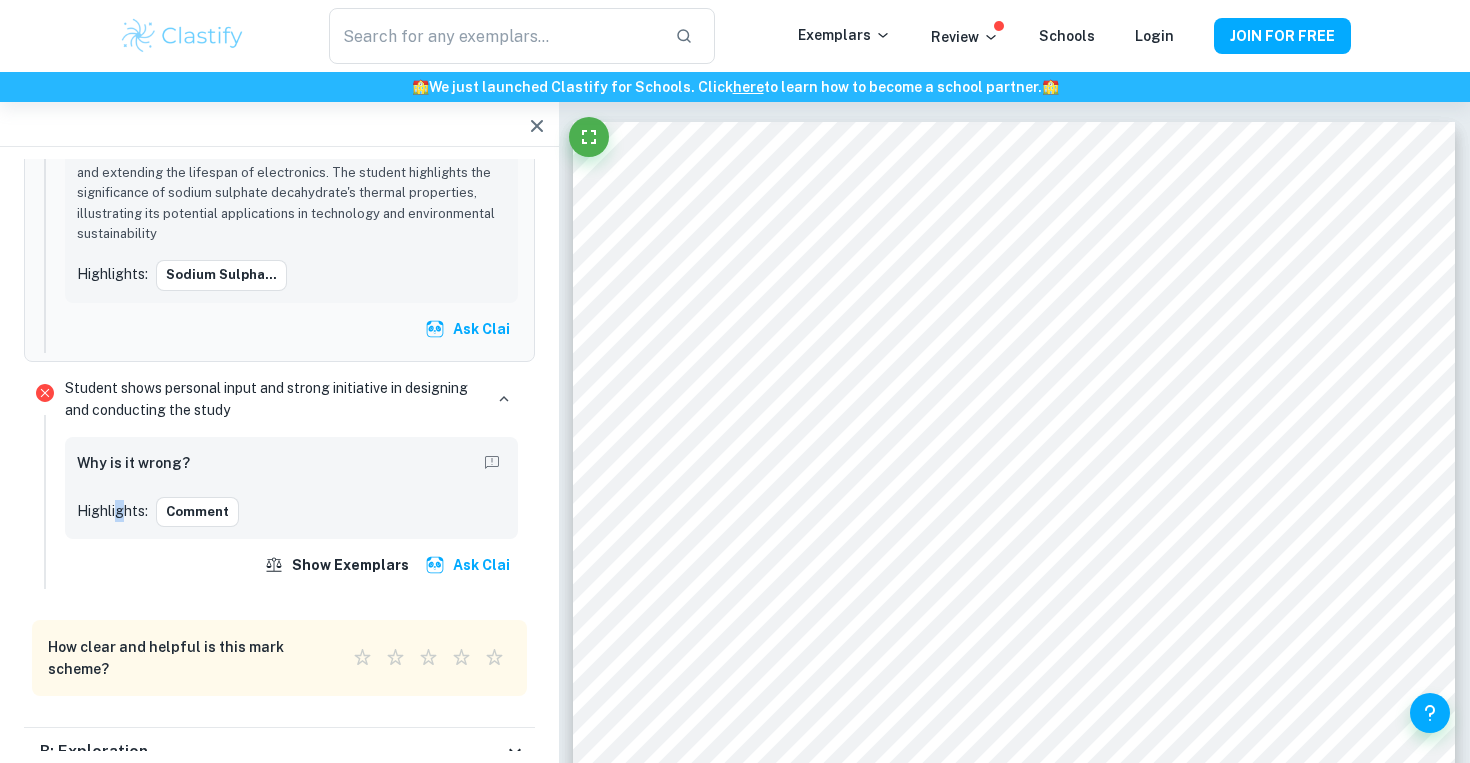 click on "Highlights:" at bounding box center (112, 511) 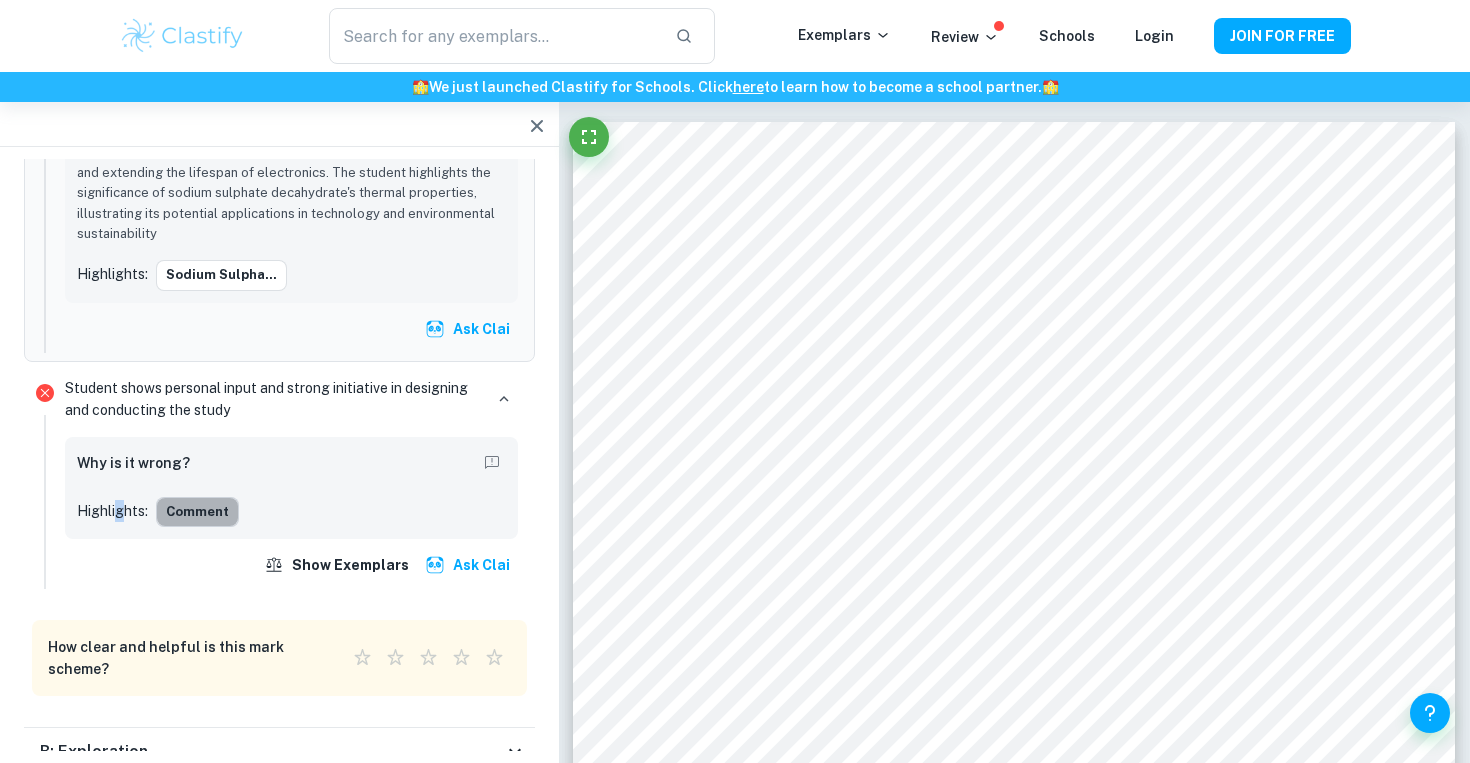 click on "Comment" at bounding box center (197, 512) 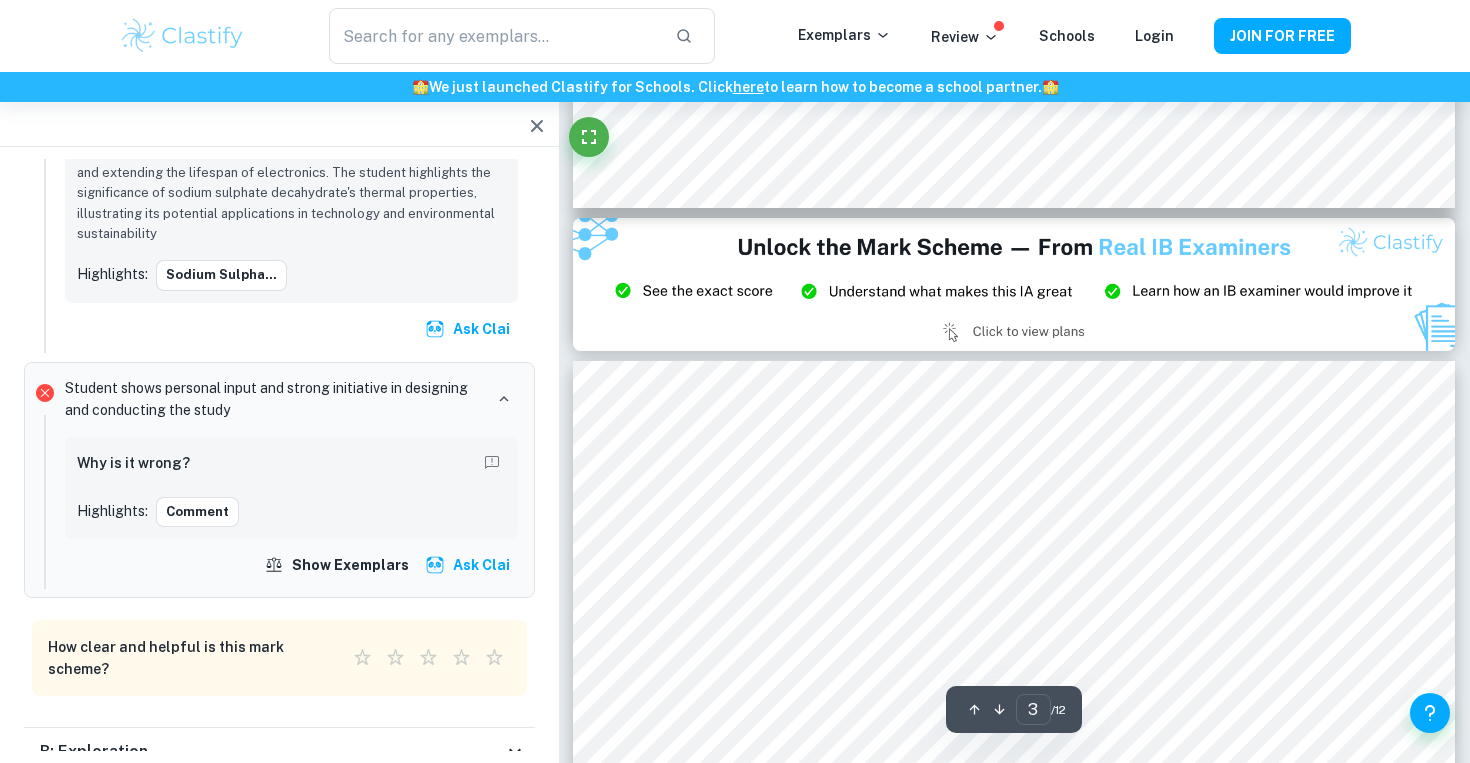 scroll, scrollTop: 2693, scrollLeft: 0, axis: vertical 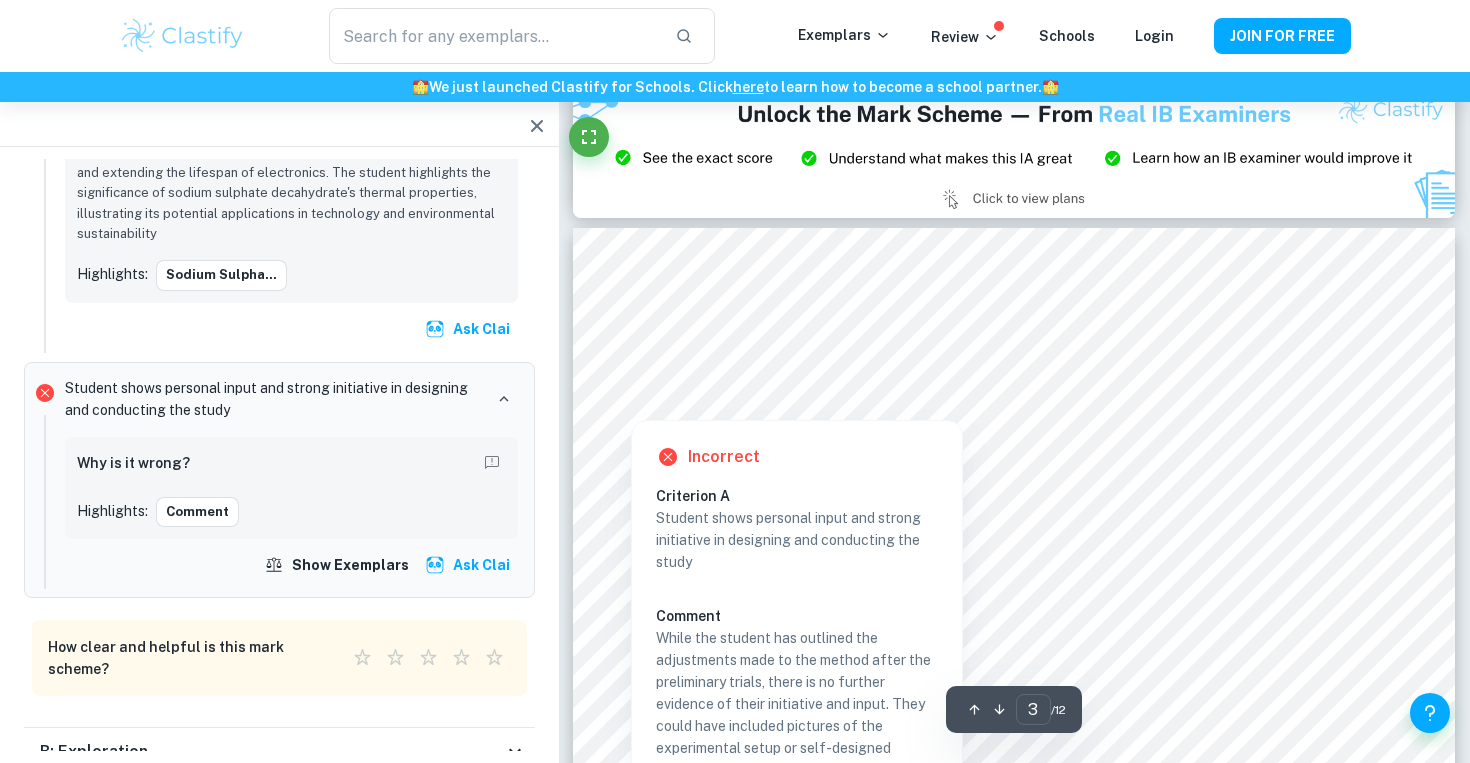 click at bounding box center (631, 398) 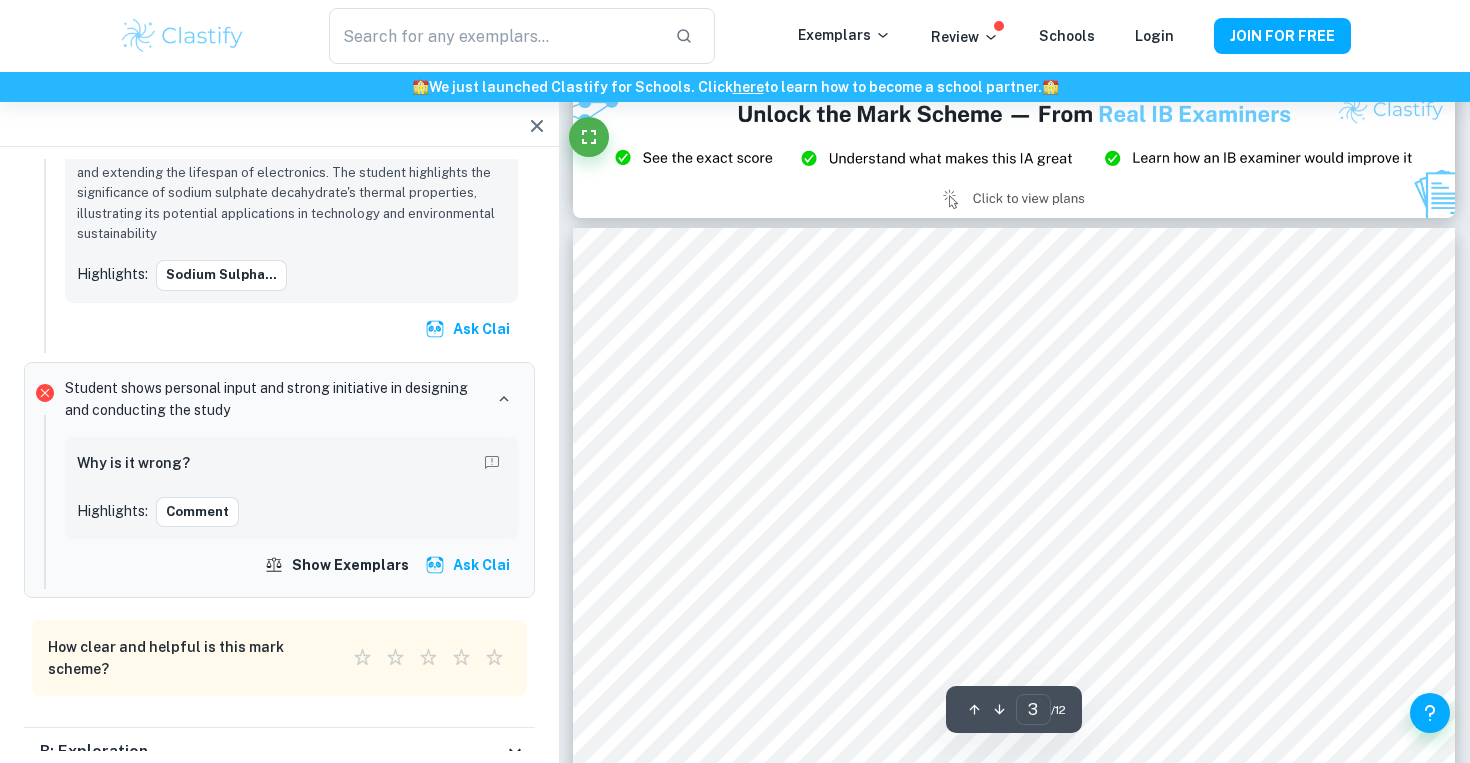 scroll, scrollTop: 574, scrollLeft: 0, axis: vertical 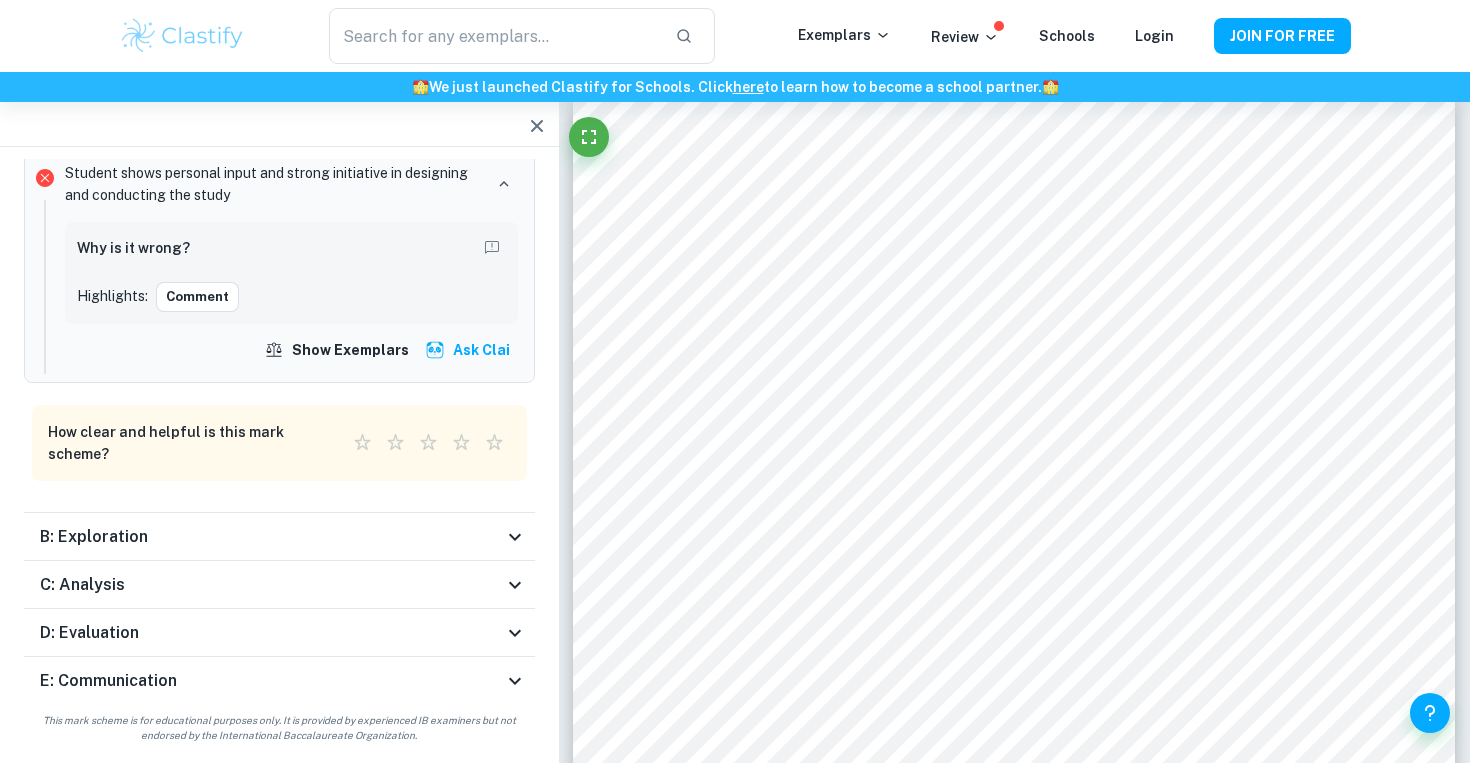 click on "B: Exploration" at bounding box center (271, 537) 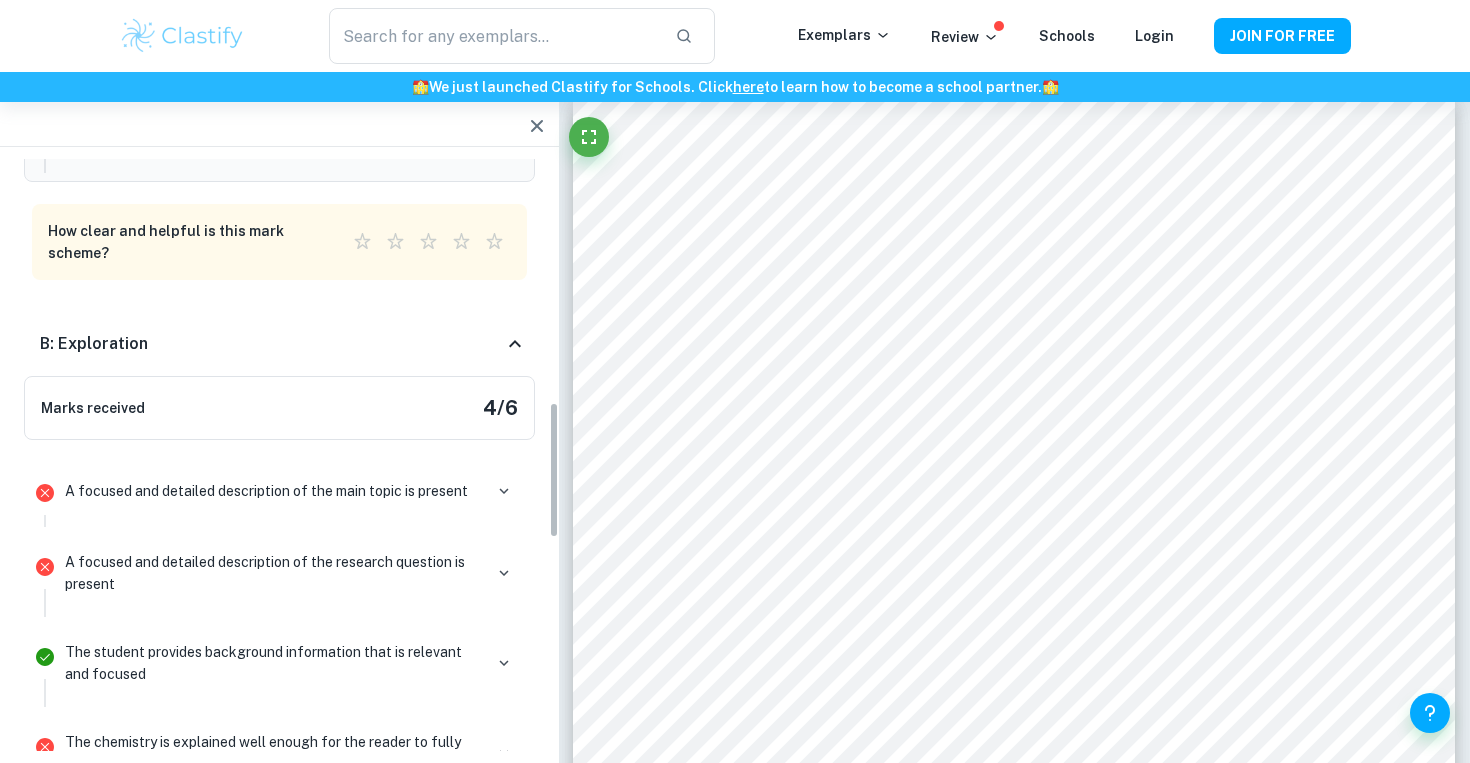 scroll, scrollTop: 1043, scrollLeft: 0, axis: vertical 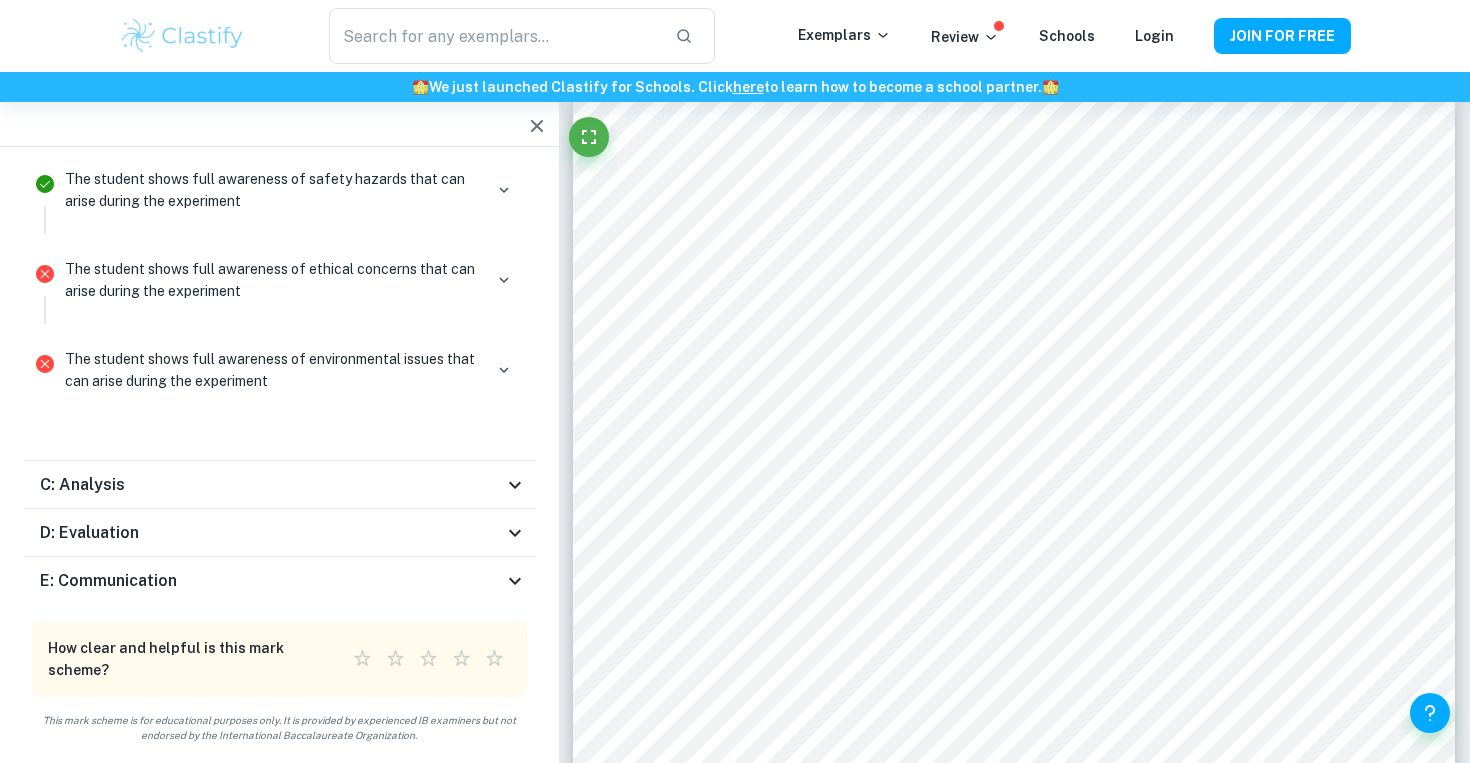 click on "C: Analysis" at bounding box center [279, 485] 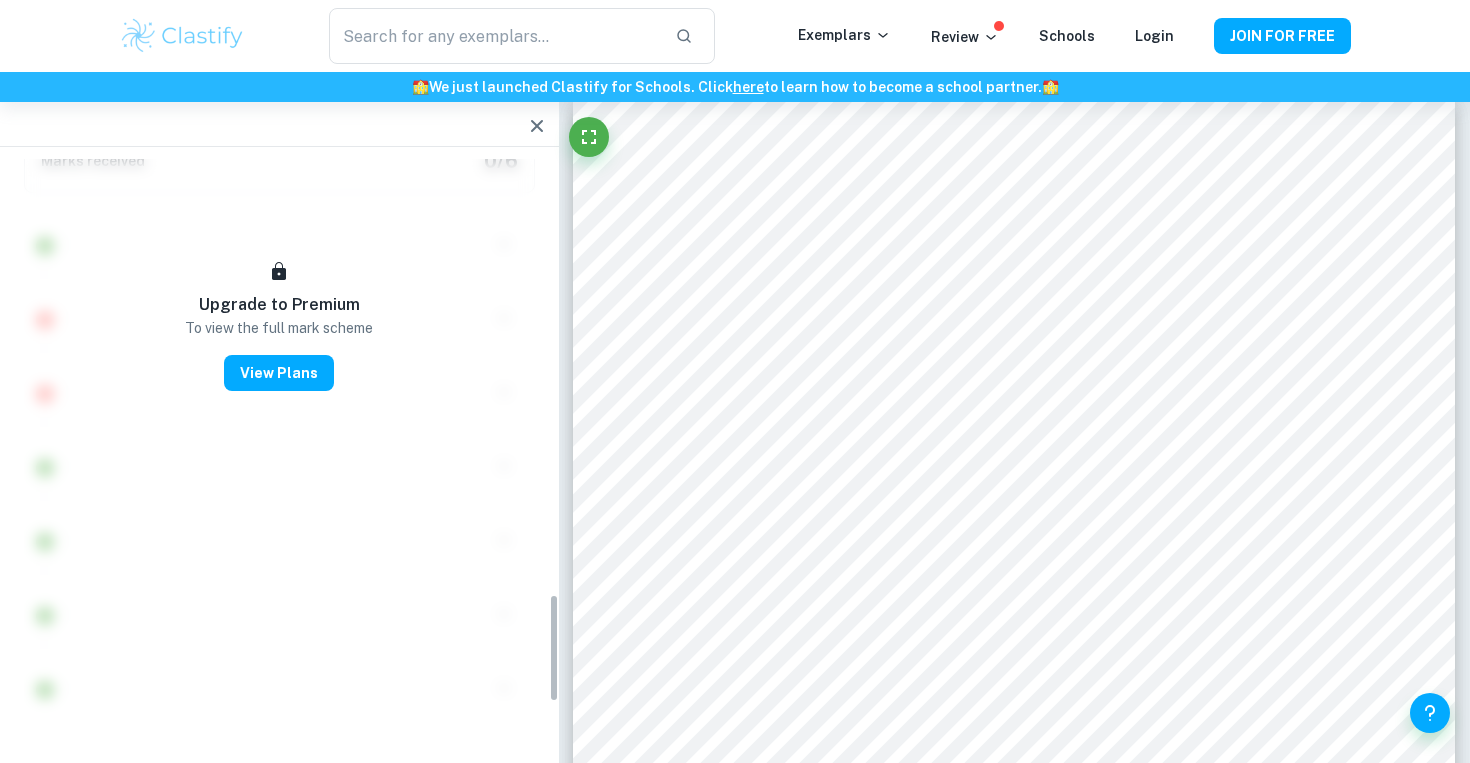 scroll, scrollTop: 2361, scrollLeft: 0, axis: vertical 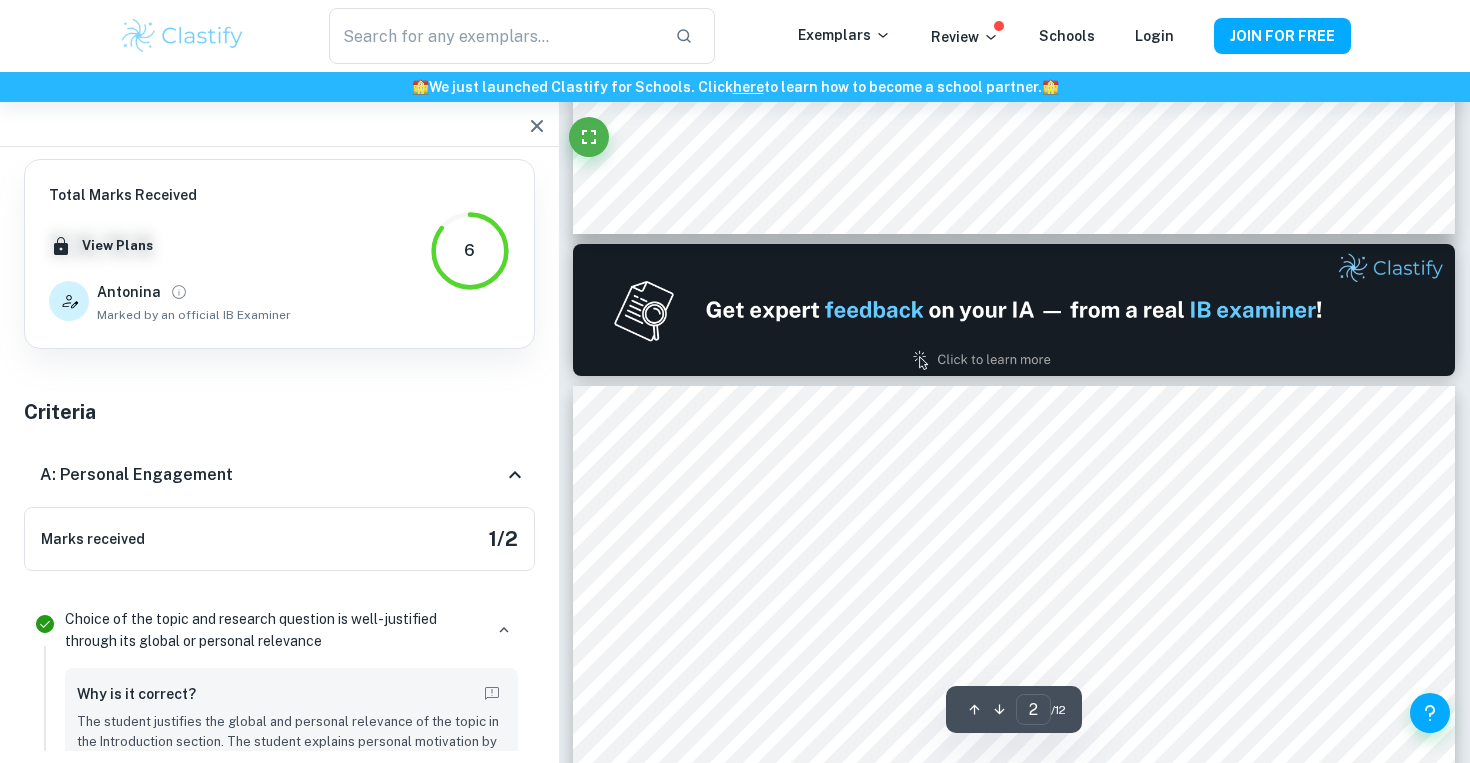 type on "1" 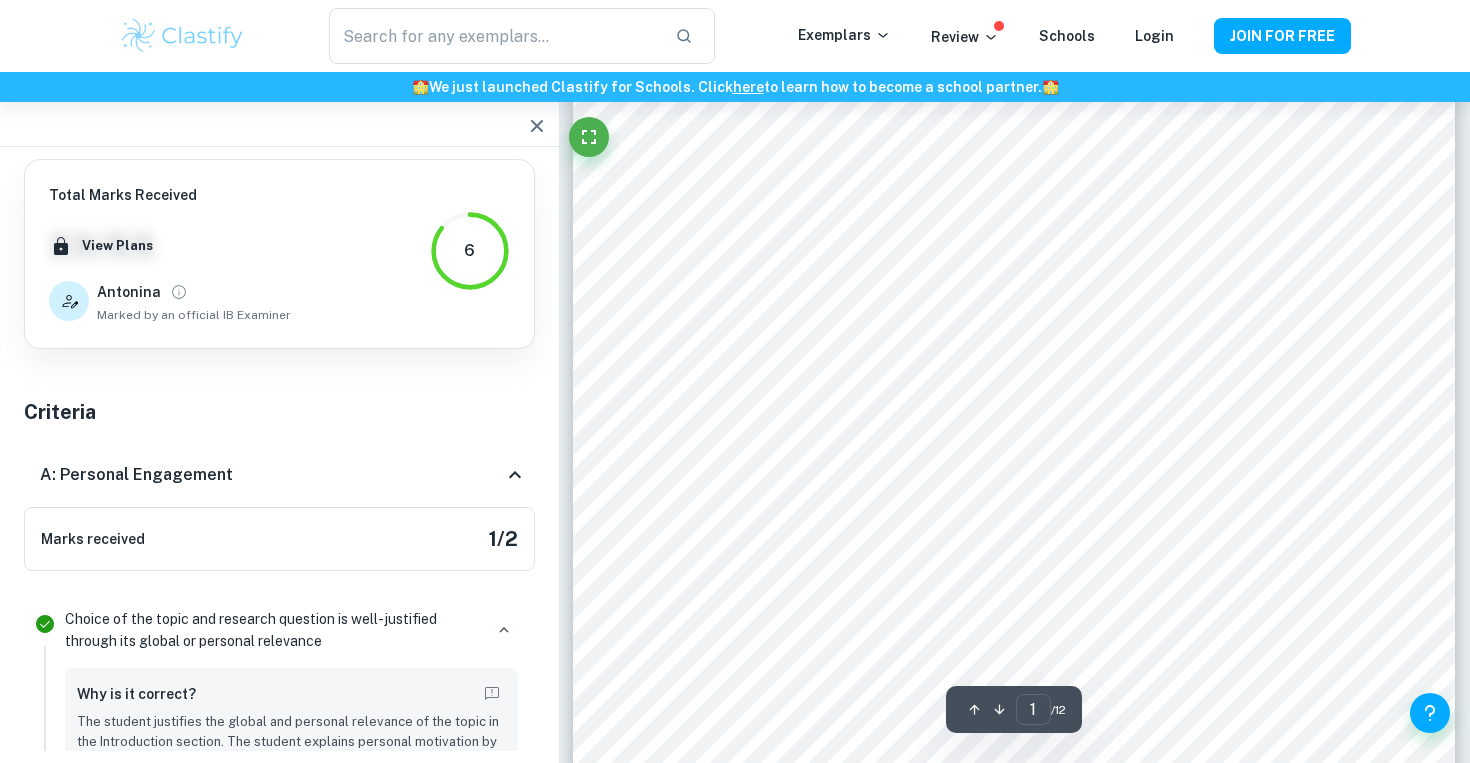 scroll, scrollTop: 126, scrollLeft: 0, axis: vertical 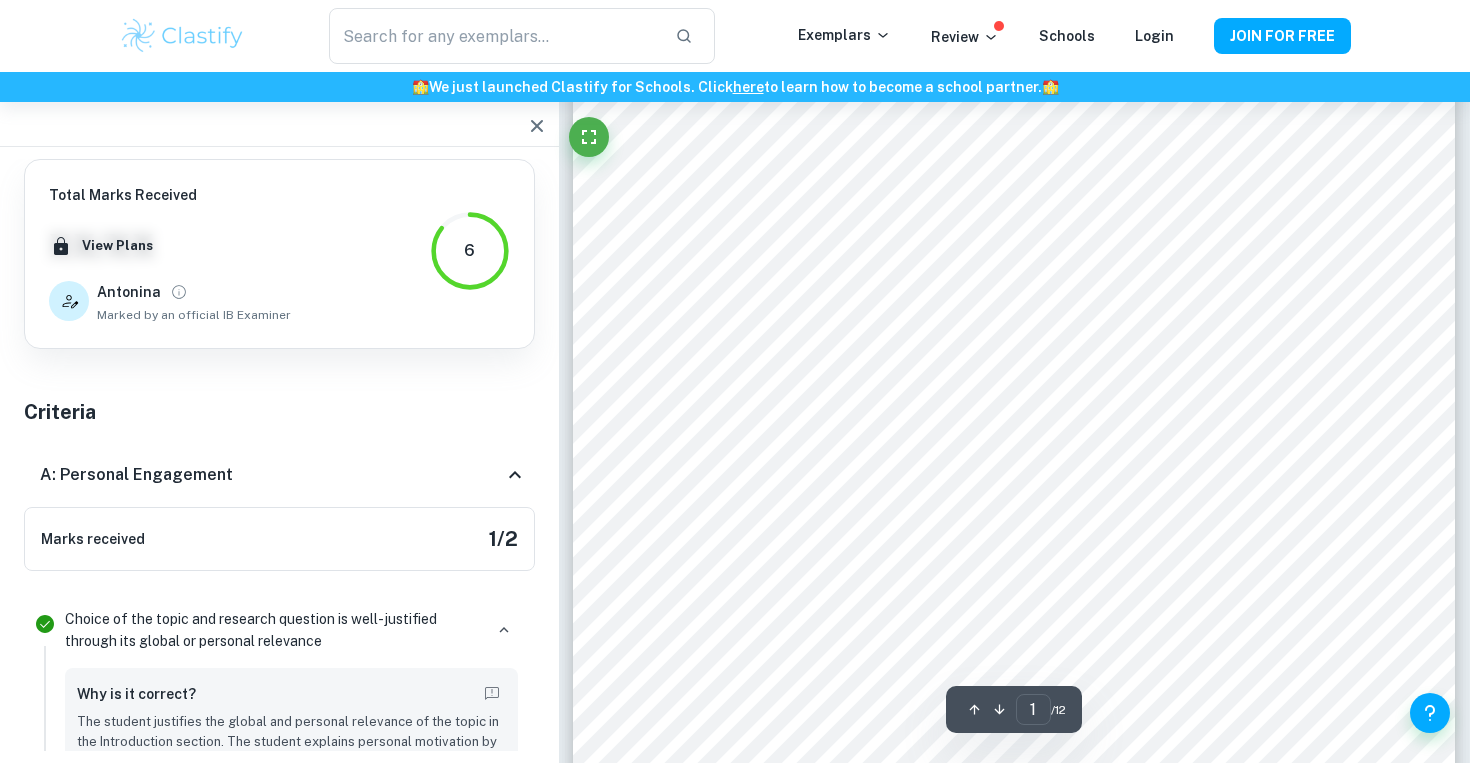 click 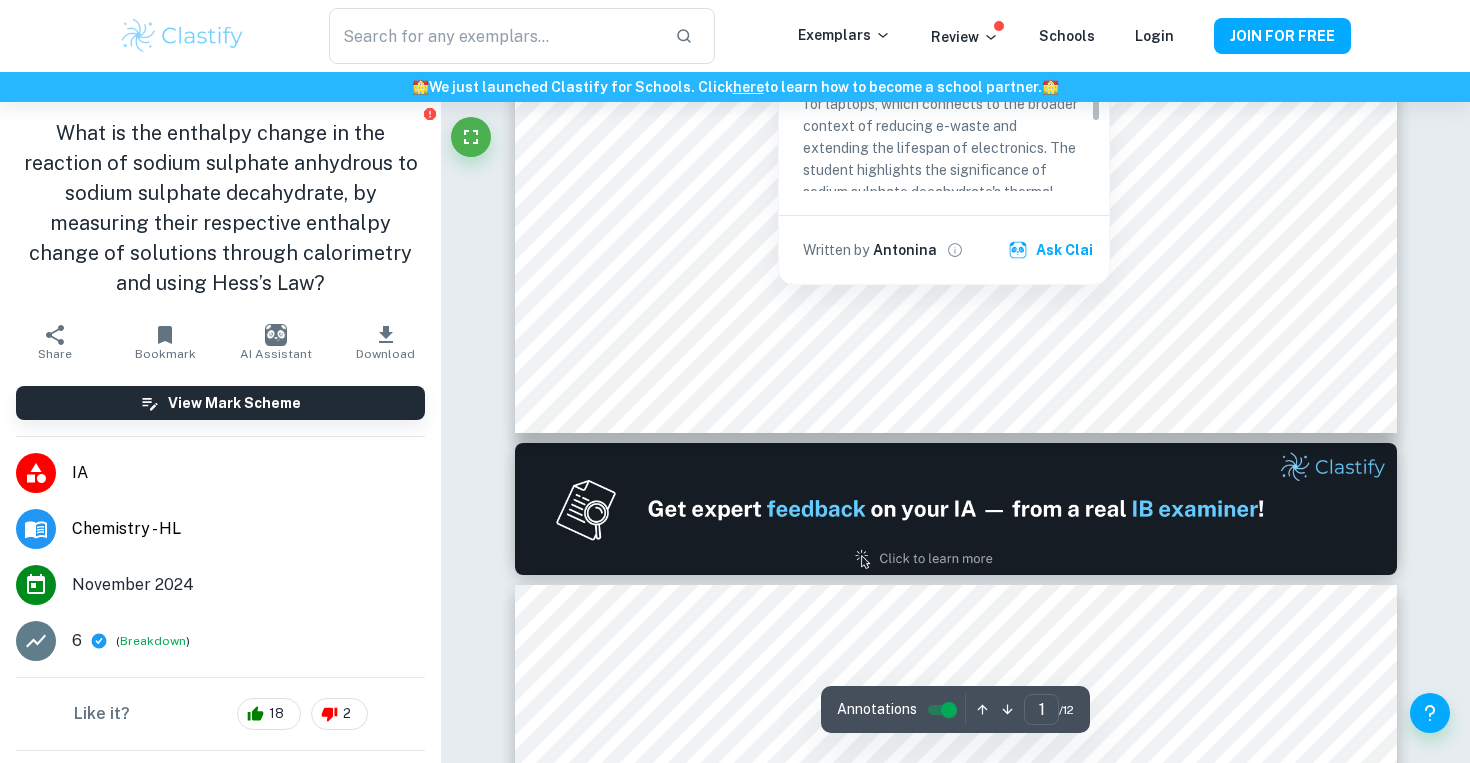 scroll, scrollTop: 969, scrollLeft: 0, axis: vertical 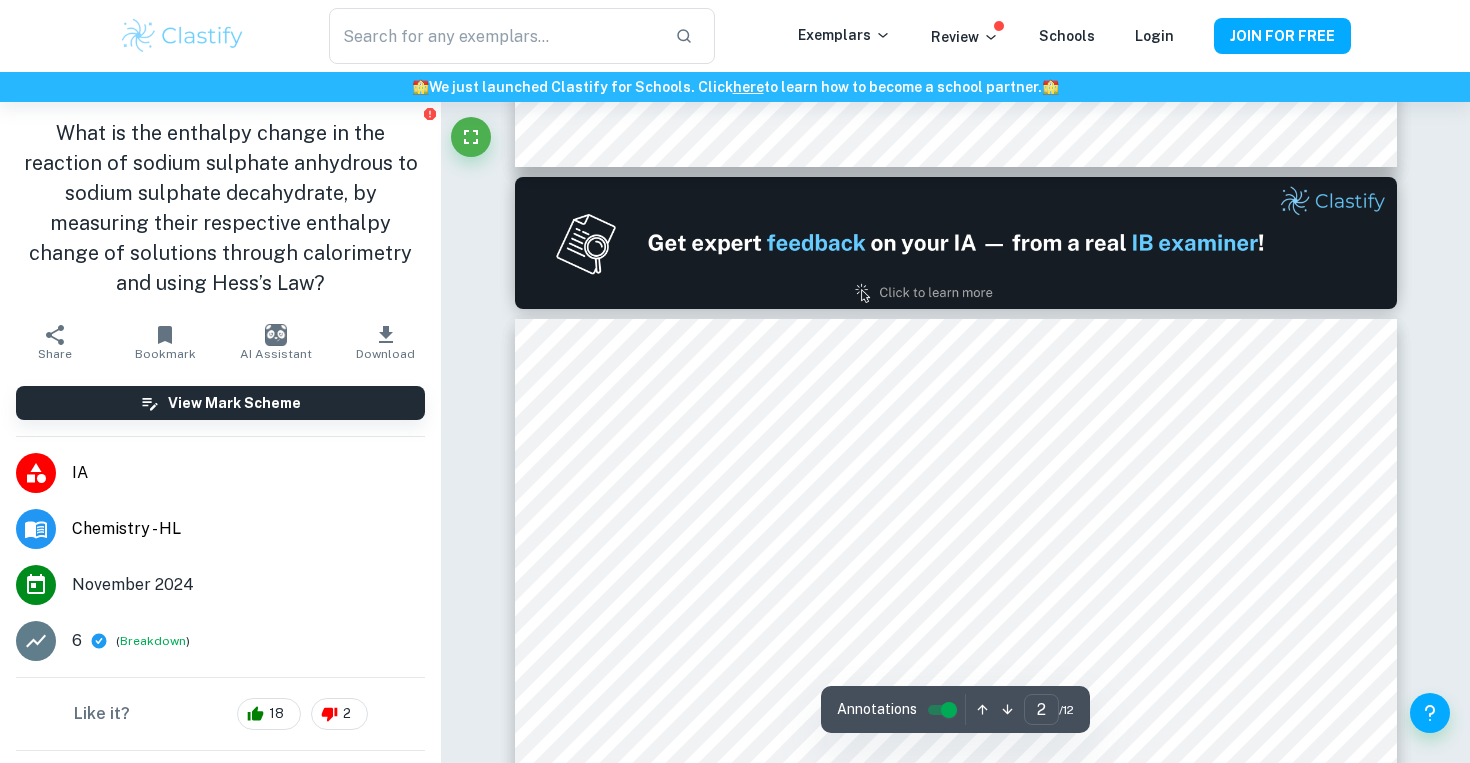 type on "1" 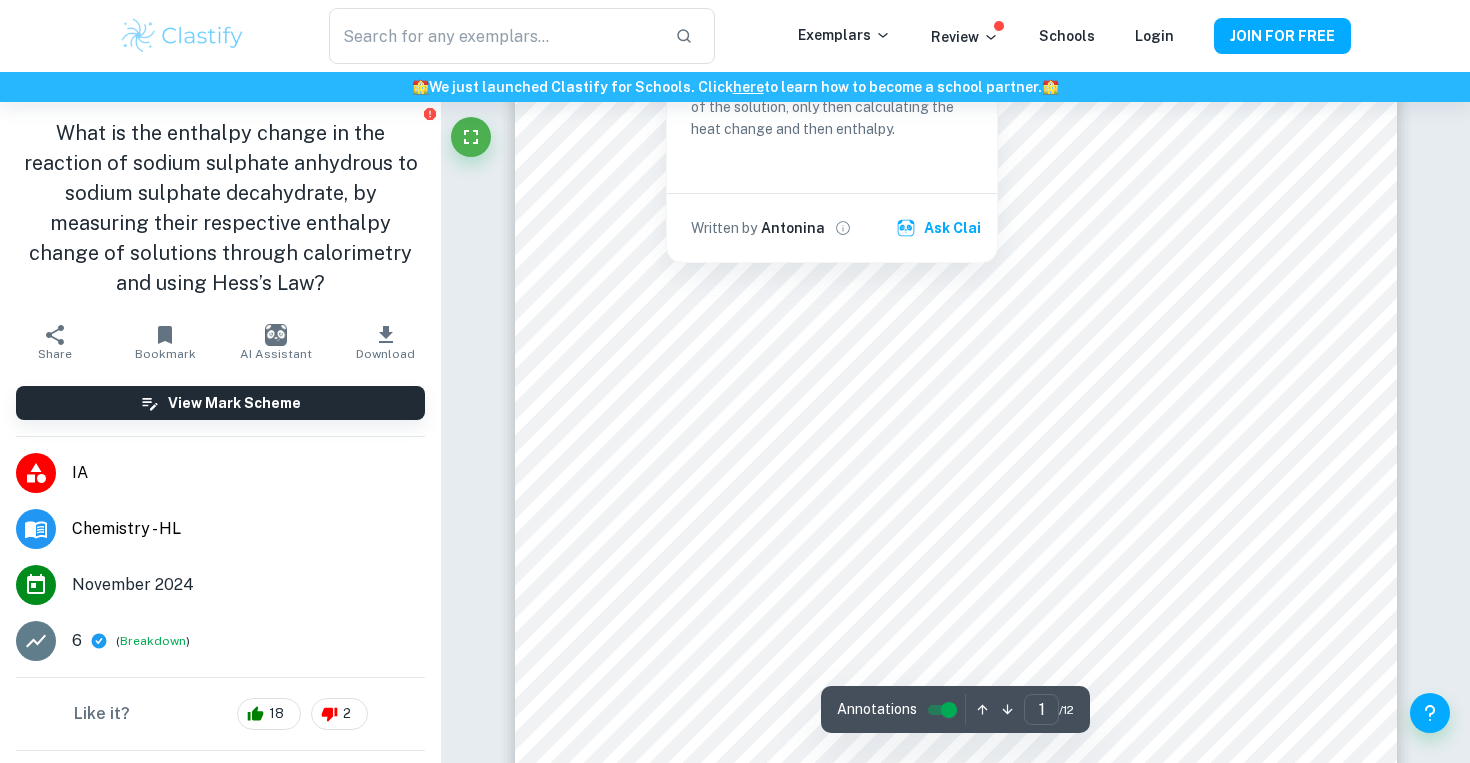 scroll, scrollTop: 547, scrollLeft: 0, axis: vertical 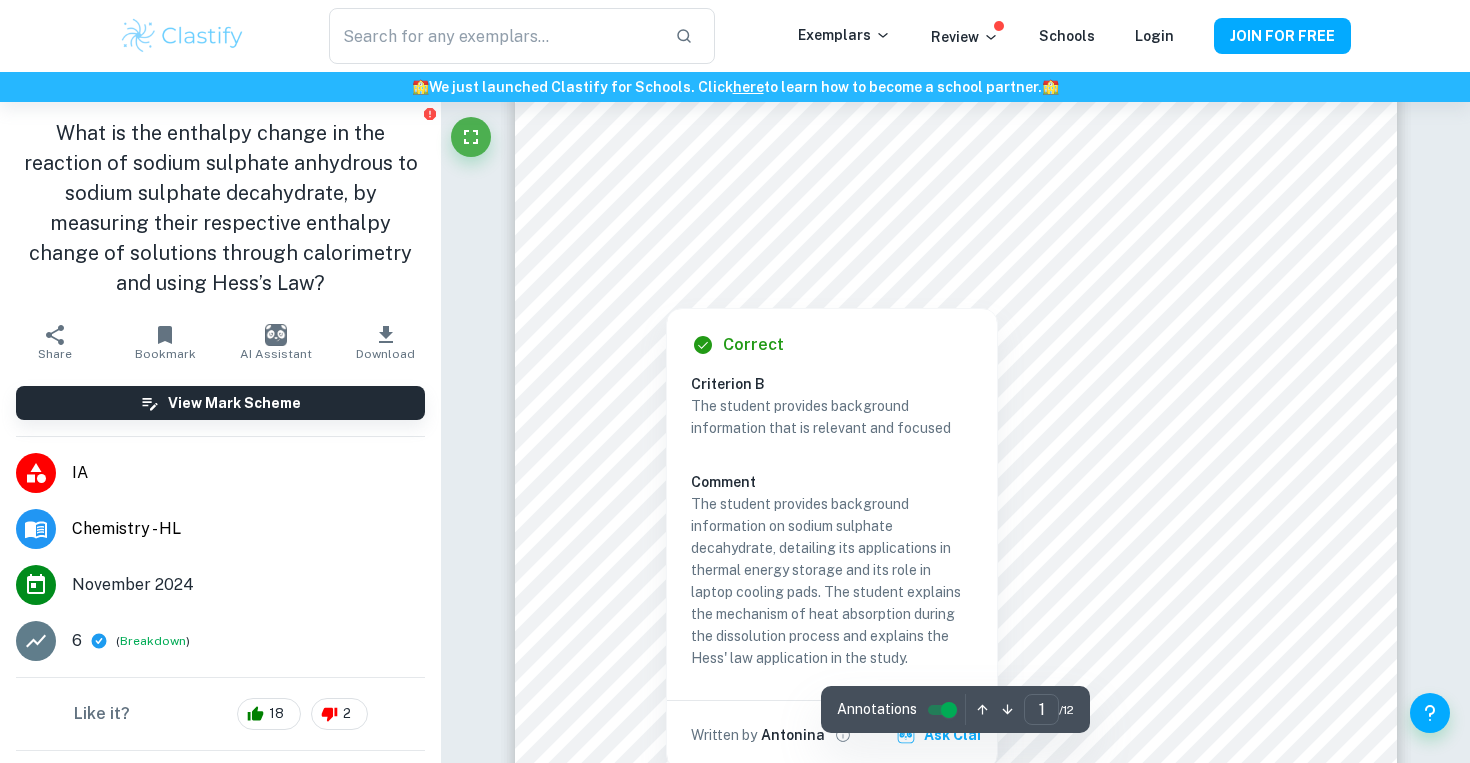 click on "The student provides background information that is relevant and focused Comment The student provides background information on sodium sulphate decahydrate, detailing its applications in thermal energy storage and its role in laptop cooling pads. The student explains the mechanism of heat absorption during the dissolution process and explains the Hess' law application in the study." at bounding box center [840, 532] 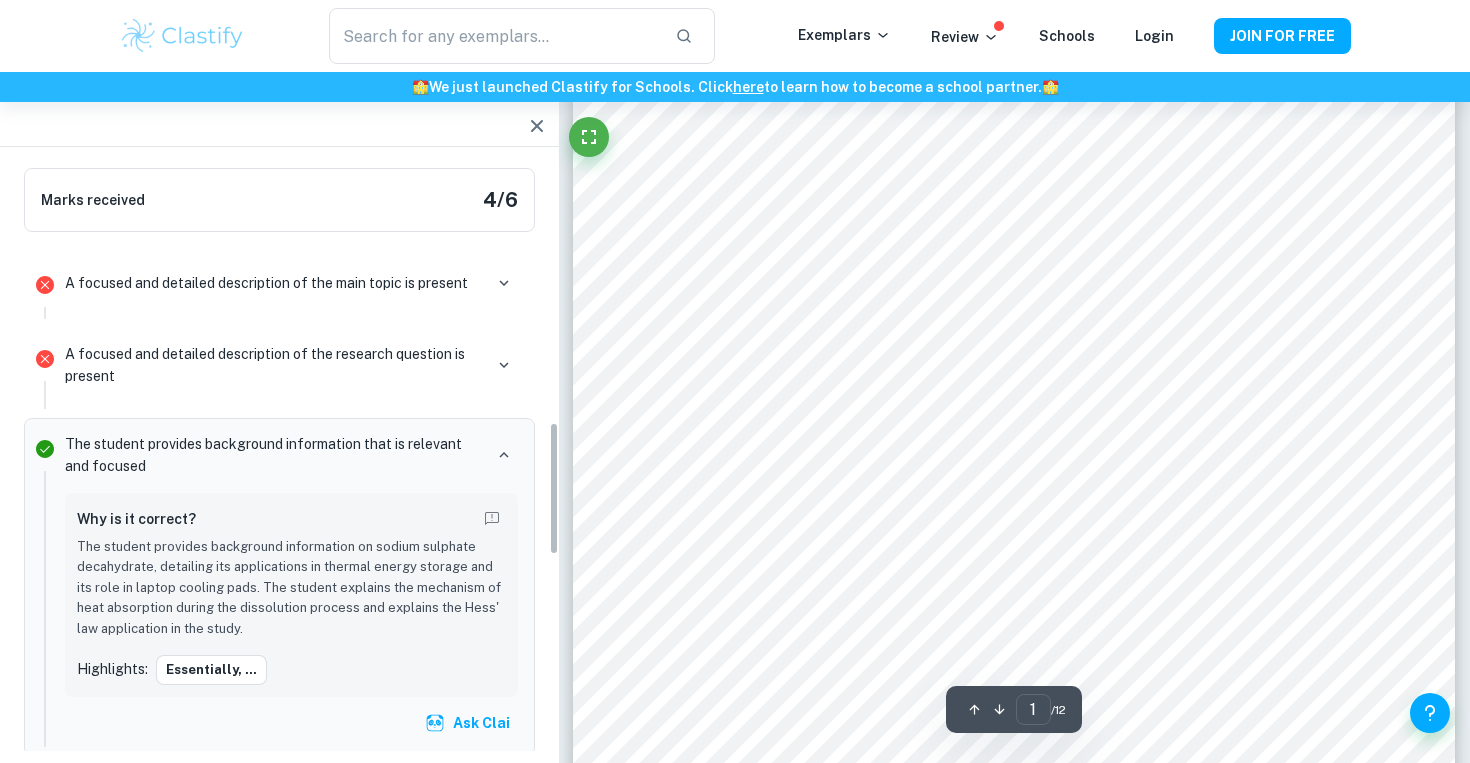 scroll, scrollTop: 1163, scrollLeft: 0, axis: vertical 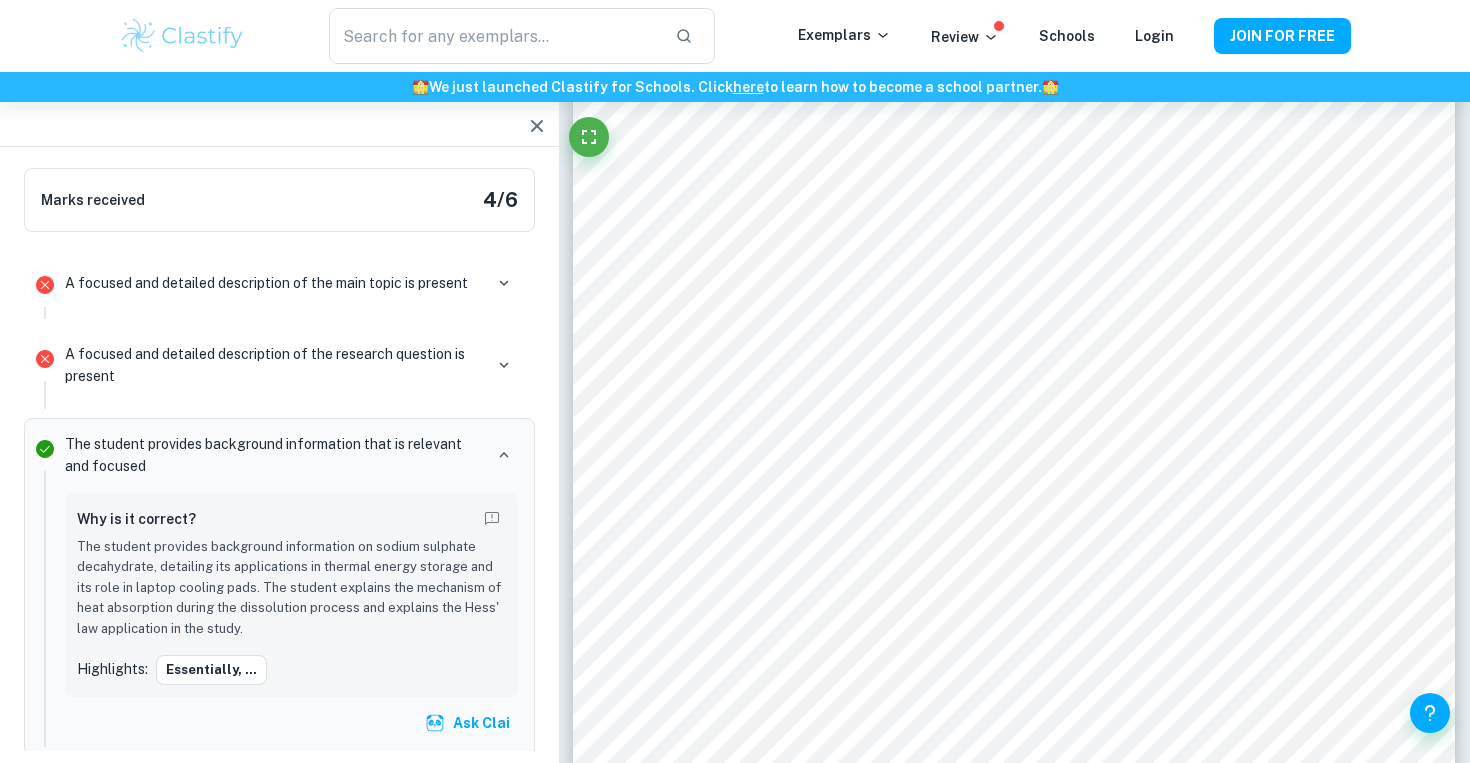drag, startPoint x: 536, startPoint y: 133, endPoint x: 935, endPoint y: 394, distance: 476.78296 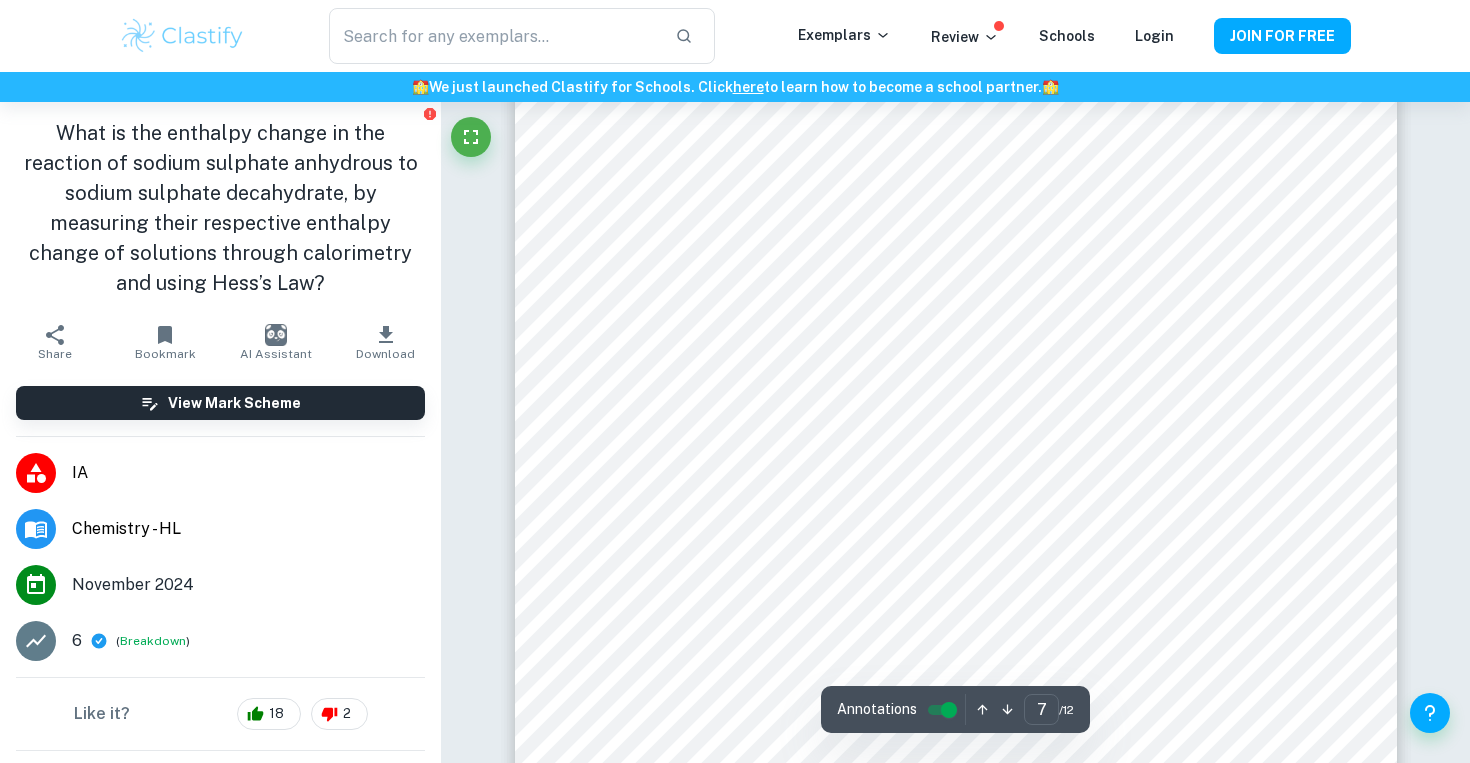 scroll, scrollTop: 7961, scrollLeft: 0, axis: vertical 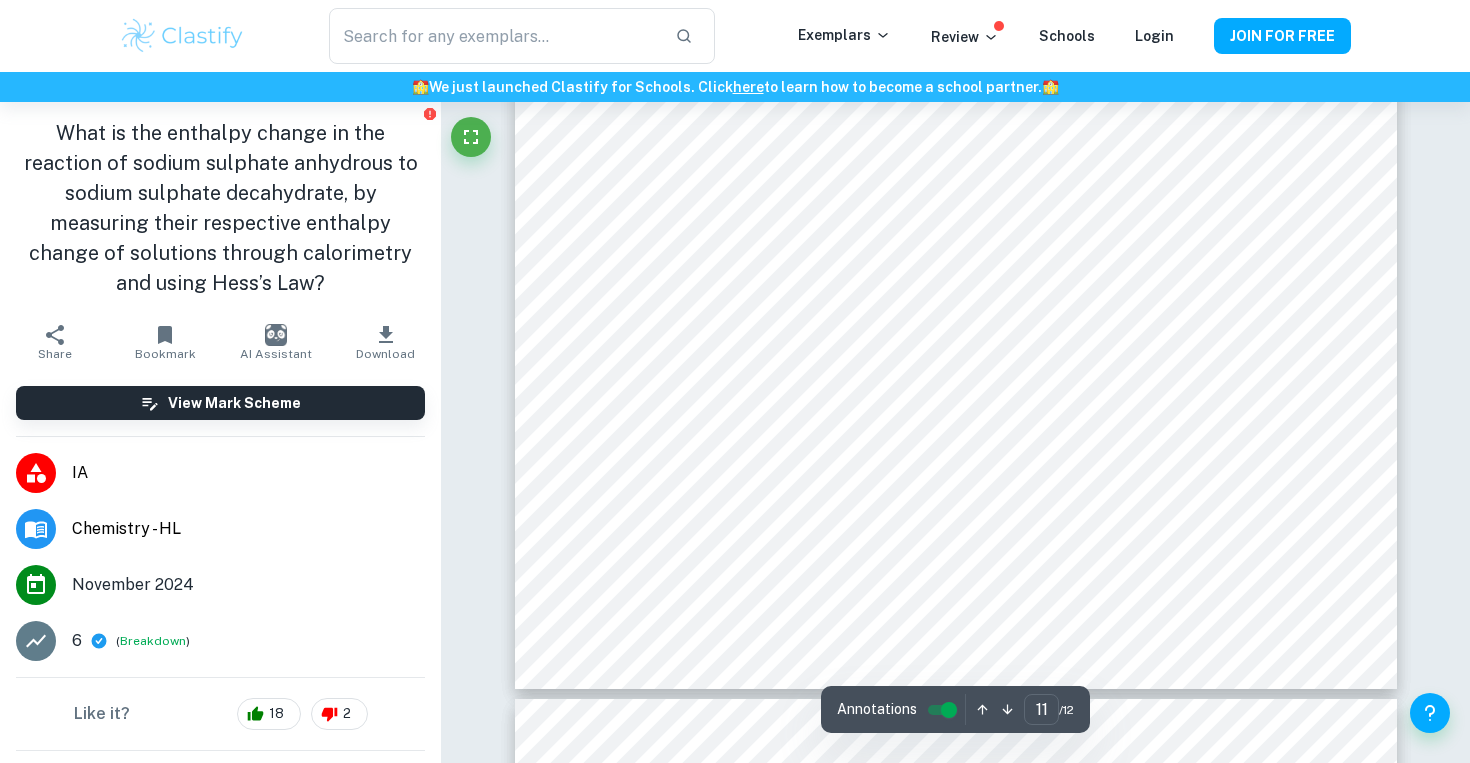 type on "12" 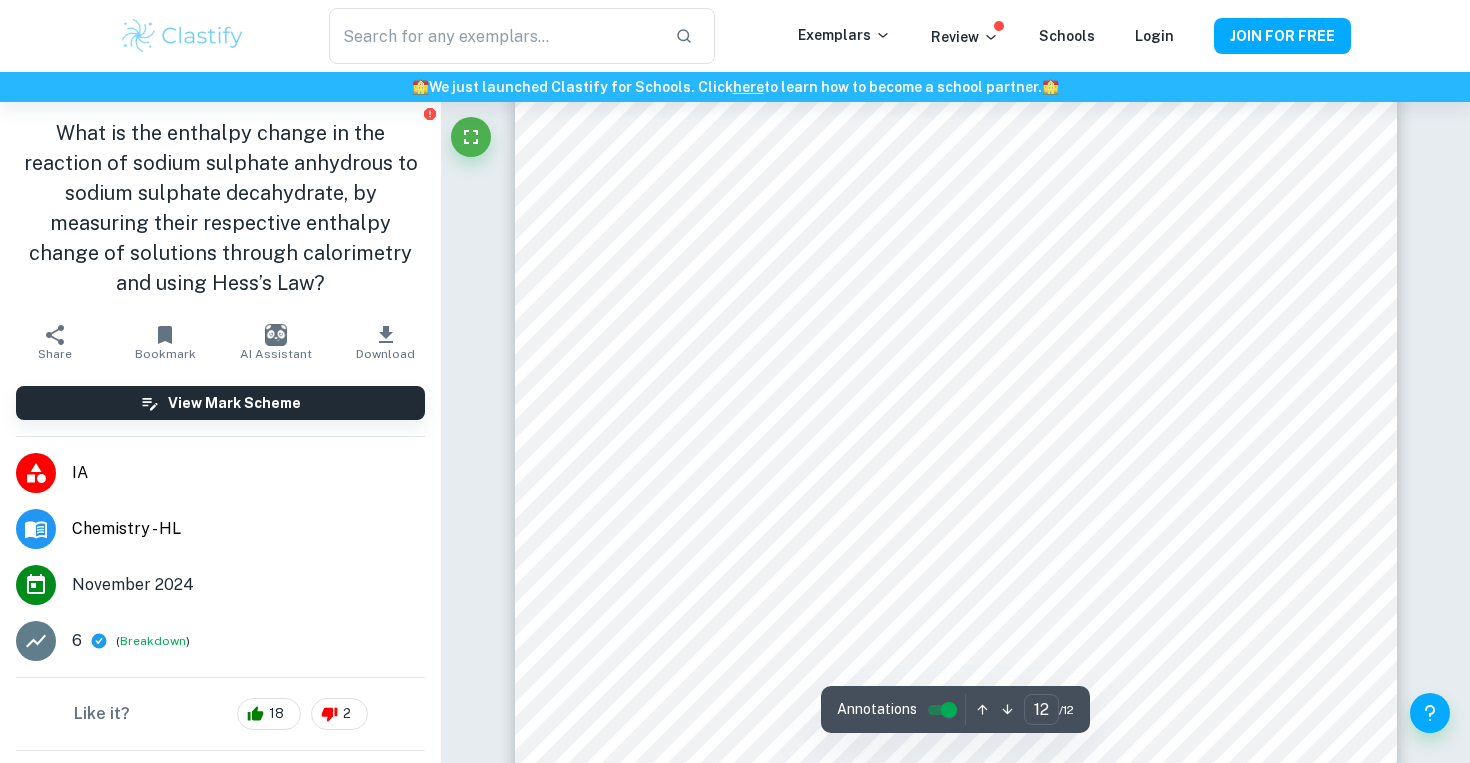scroll, scrollTop: 14880, scrollLeft: 0, axis: vertical 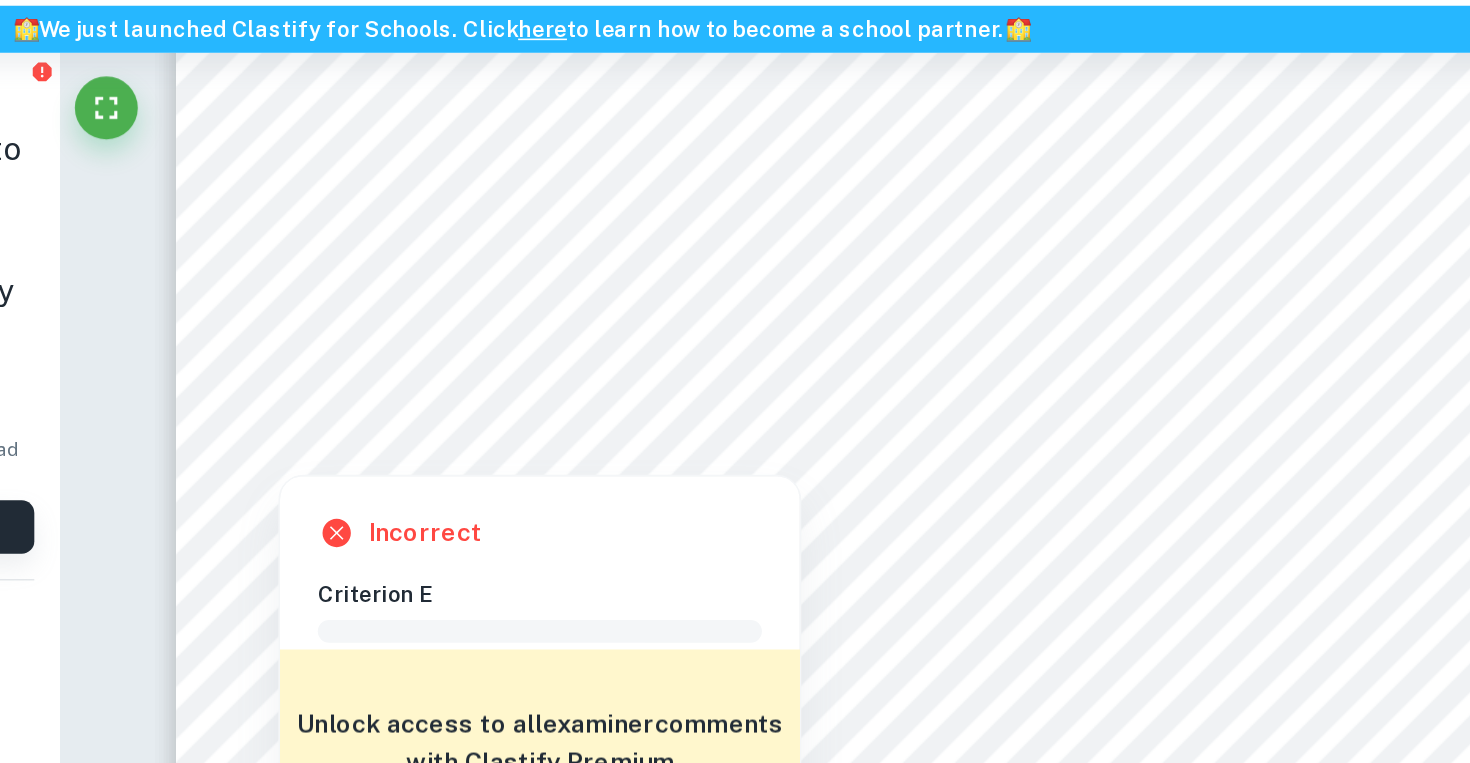 click at bounding box center (580, 347) 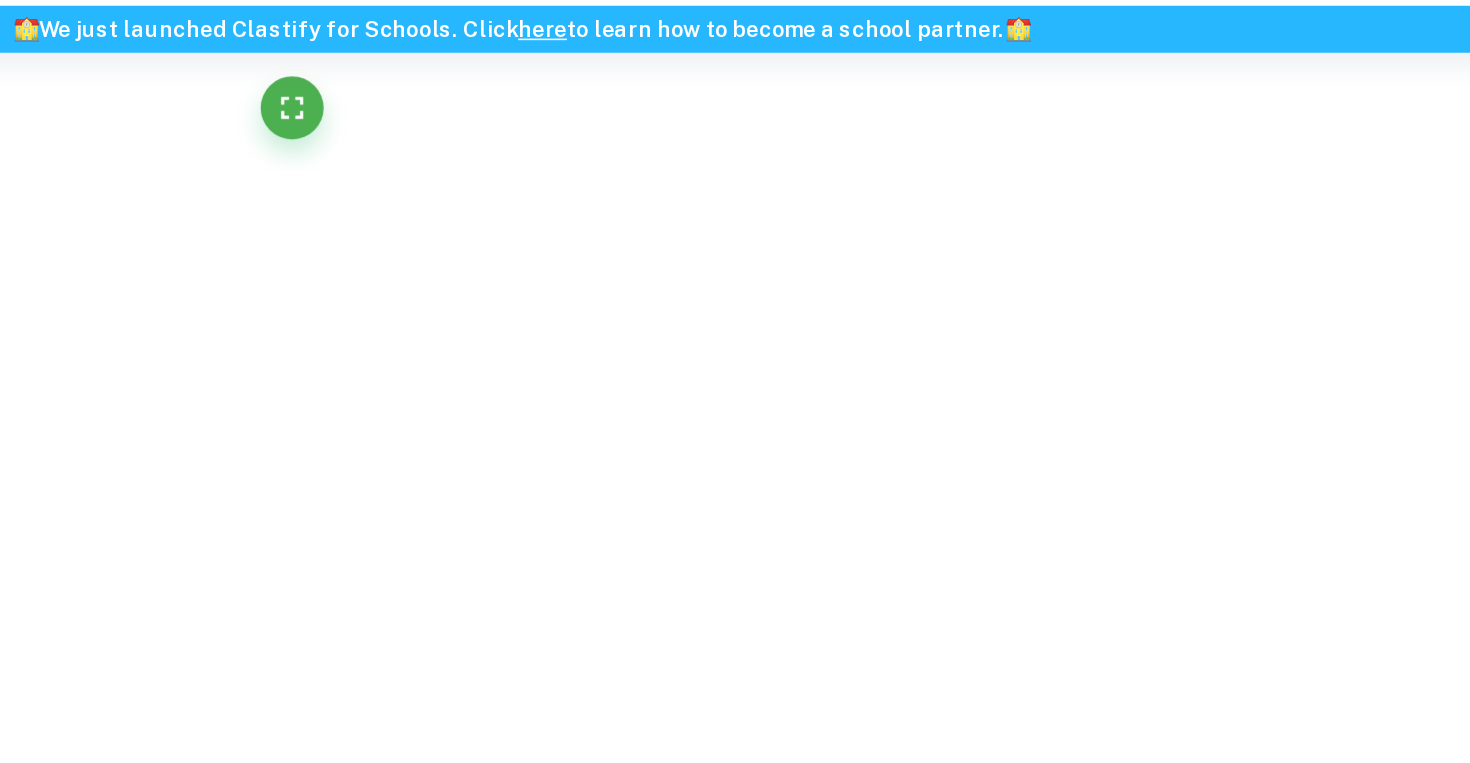 scroll, scrollTop: 14746, scrollLeft: 0, axis: vertical 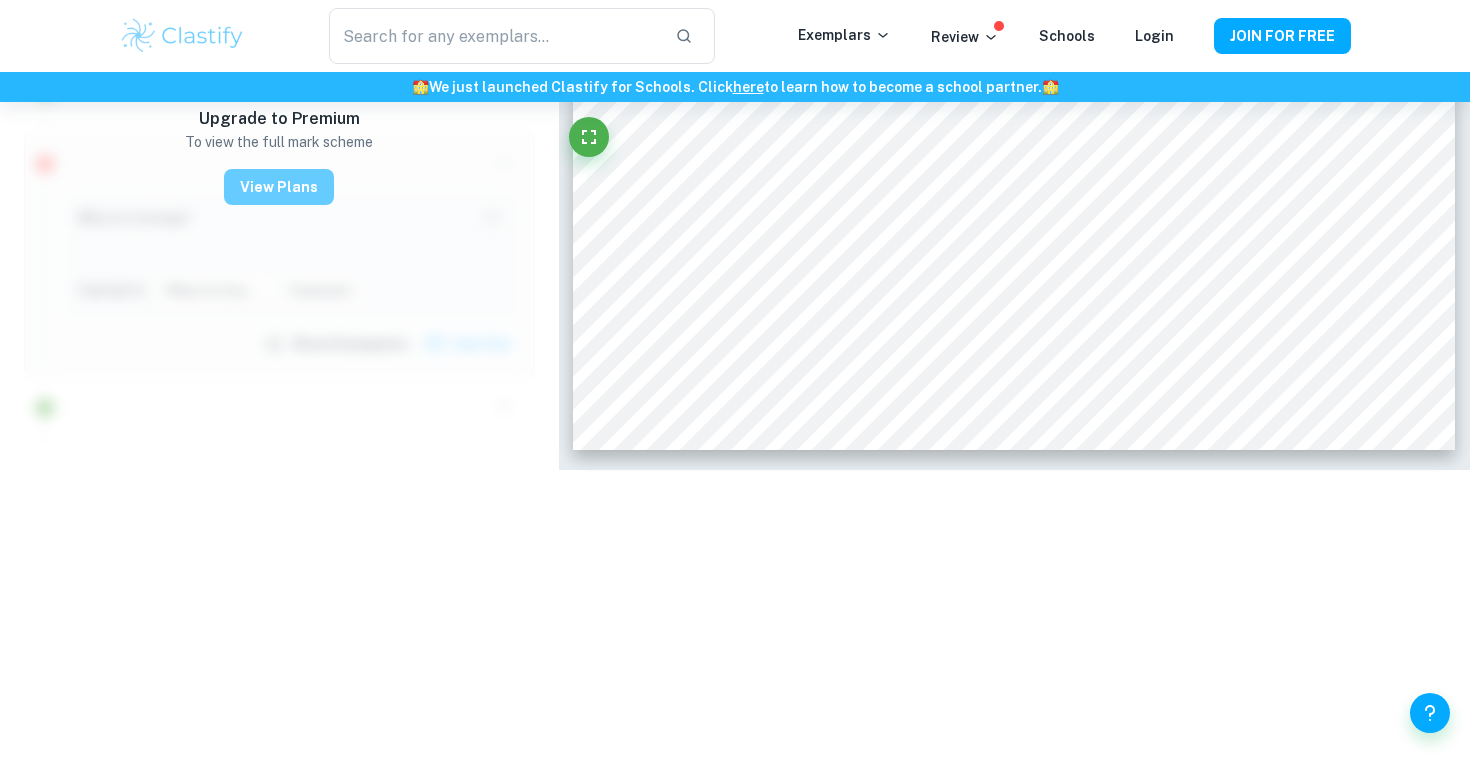 click on "View Plans" at bounding box center (279, 187) 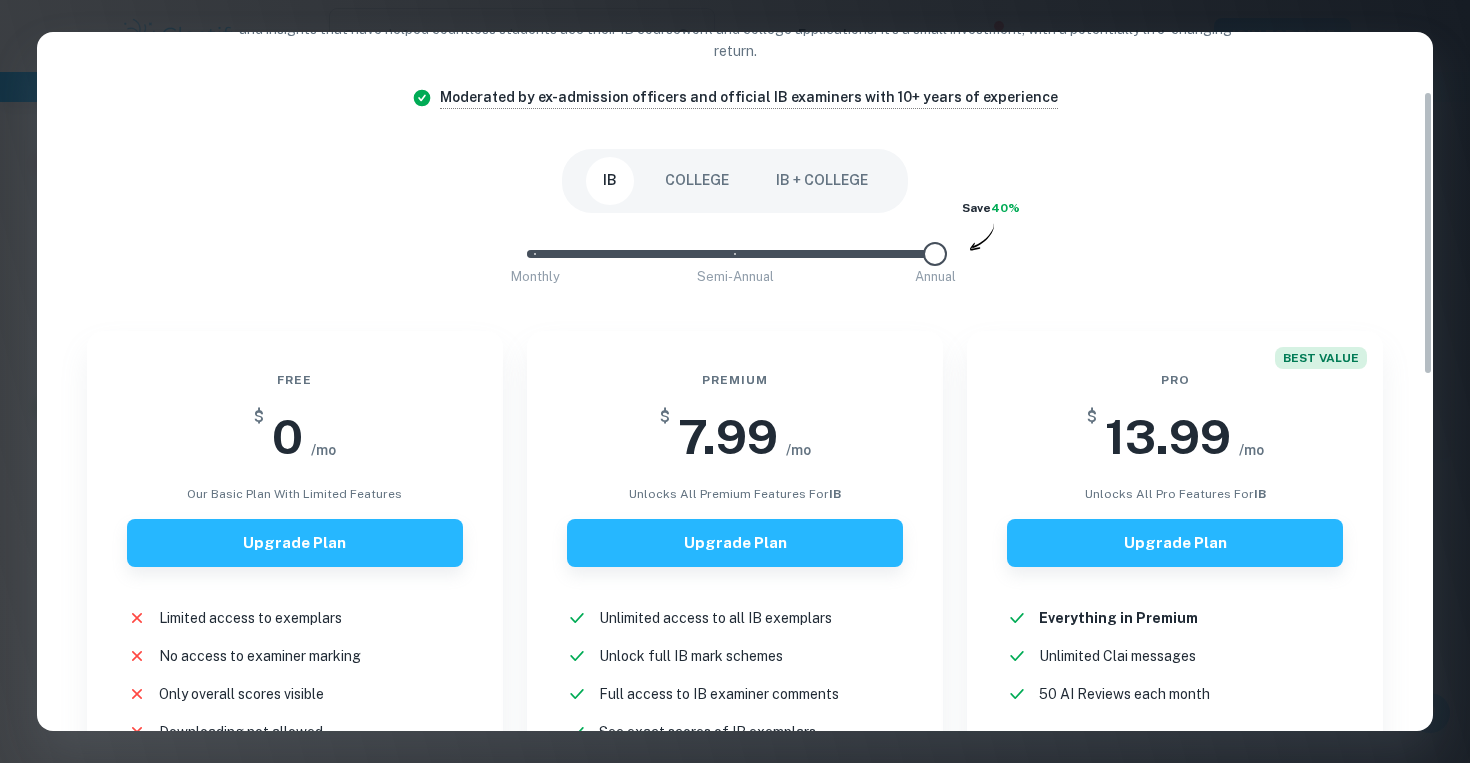 scroll, scrollTop: 161, scrollLeft: 0, axis: vertical 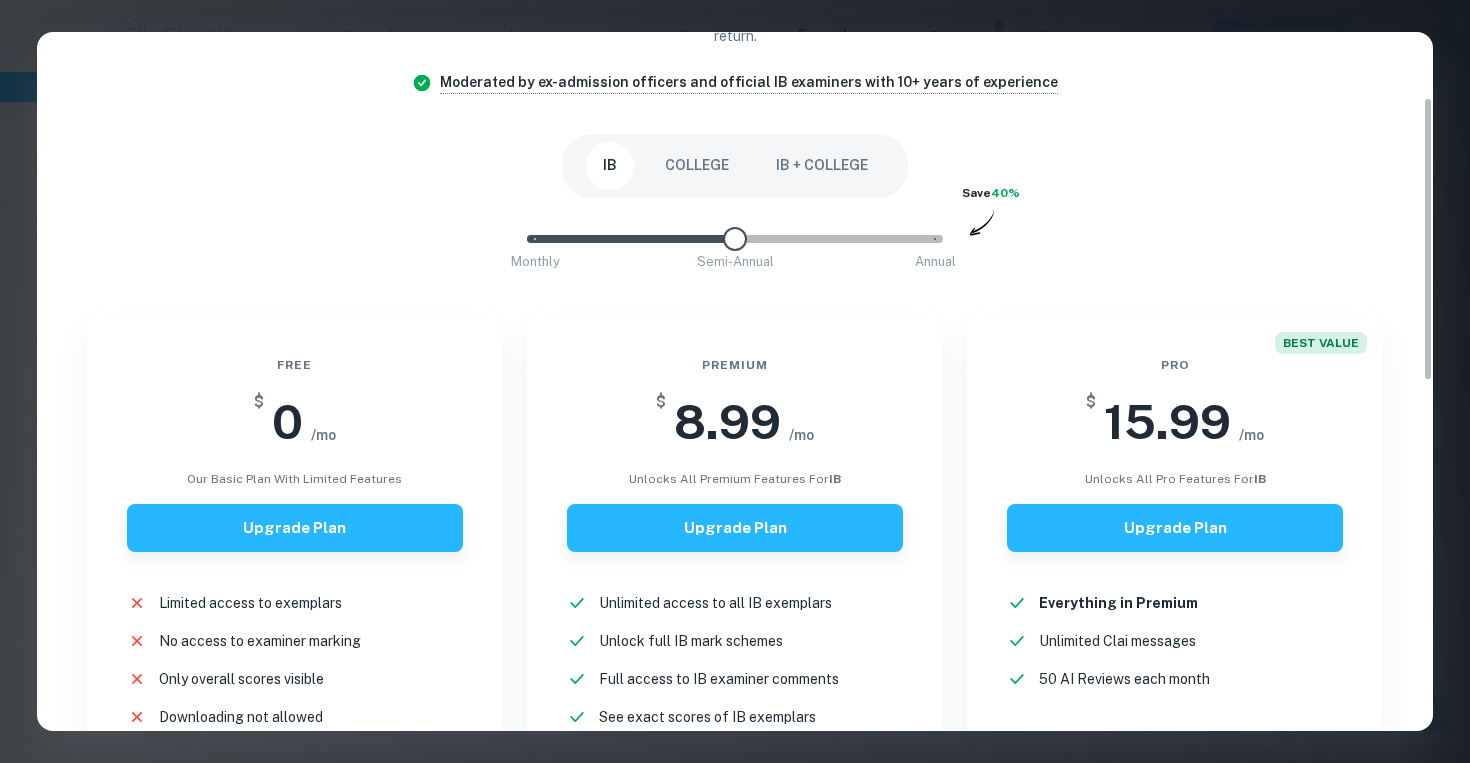 type on "0" 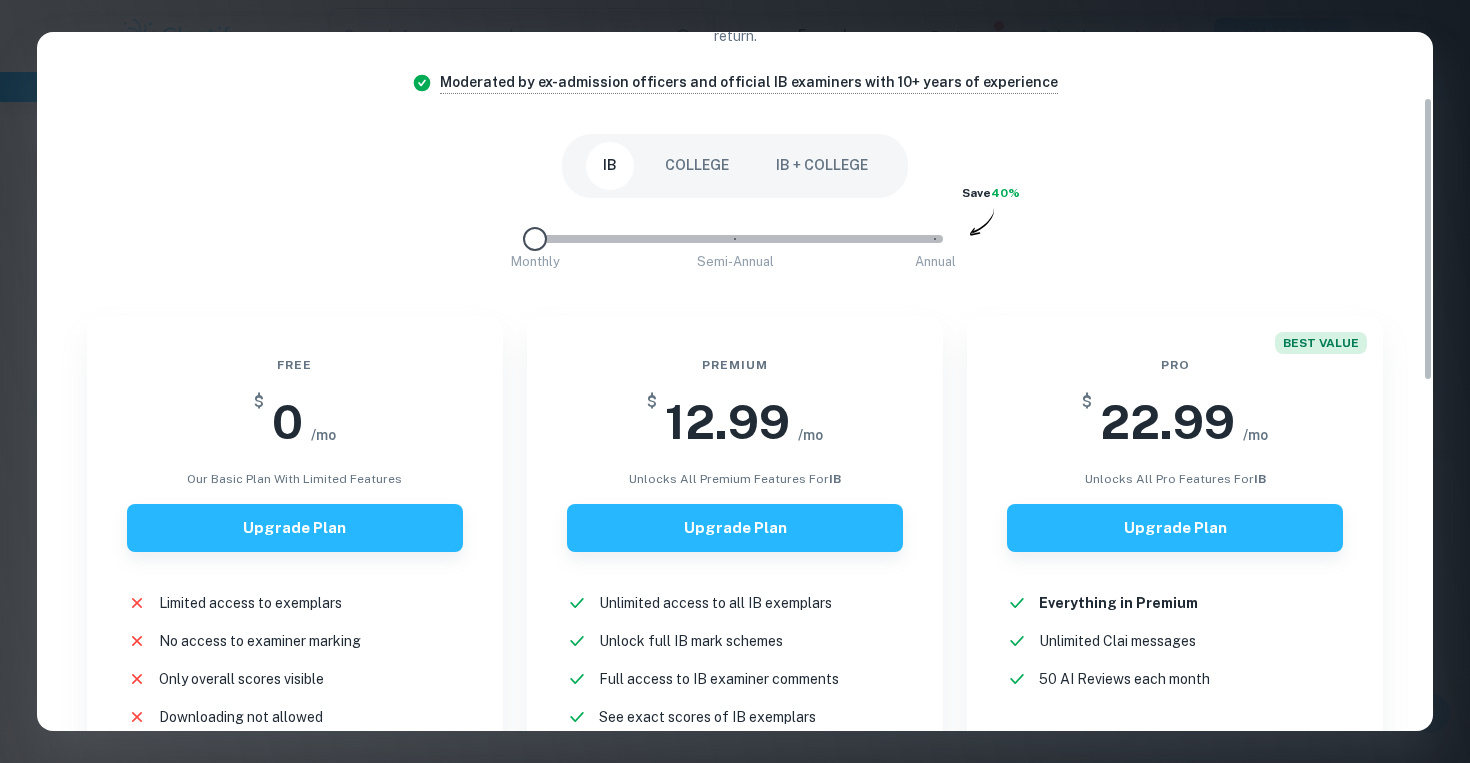 drag, startPoint x: 934, startPoint y: 240, endPoint x: 527, endPoint y: 233, distance: 407.06018 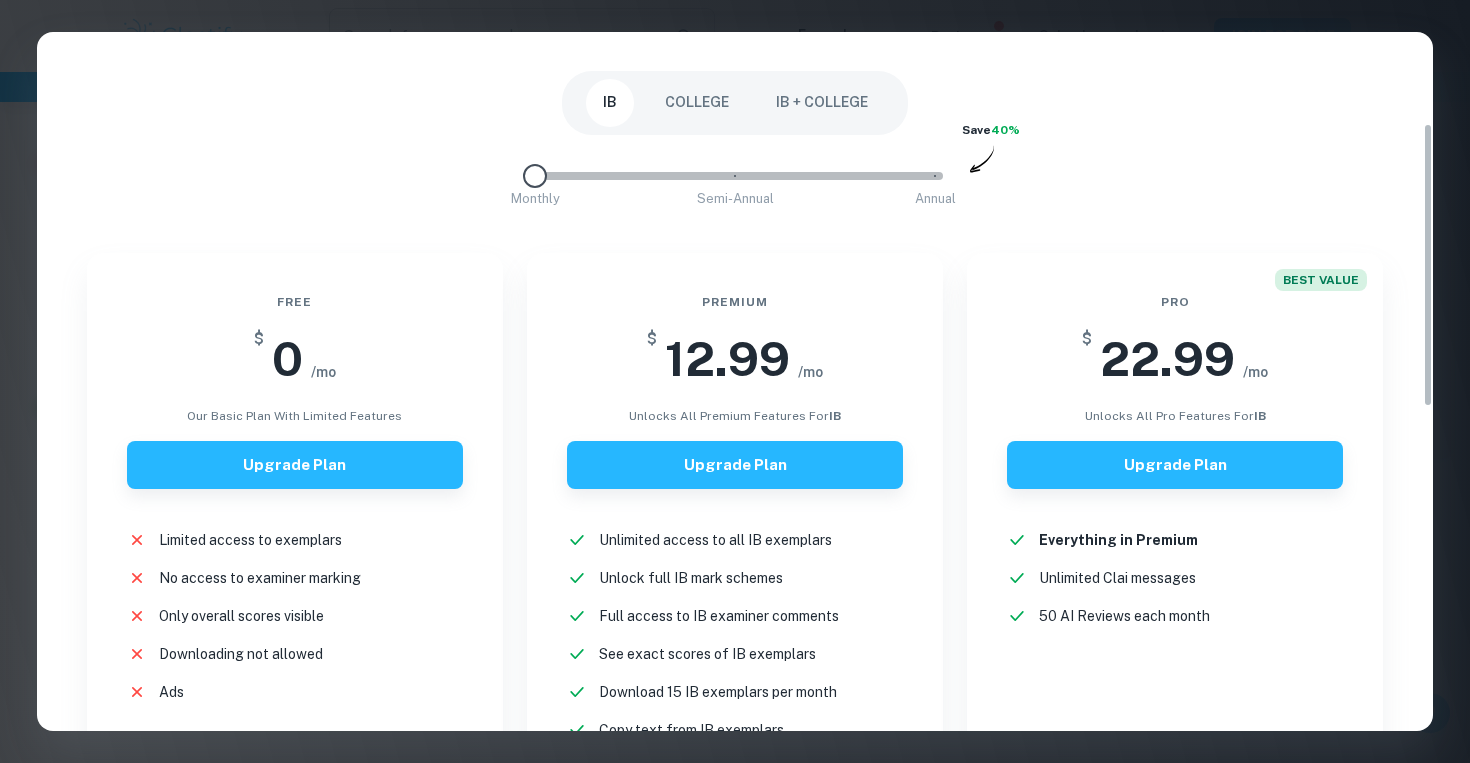 scroll, scrollTop: 0, scrollLeft: 0, axis: both 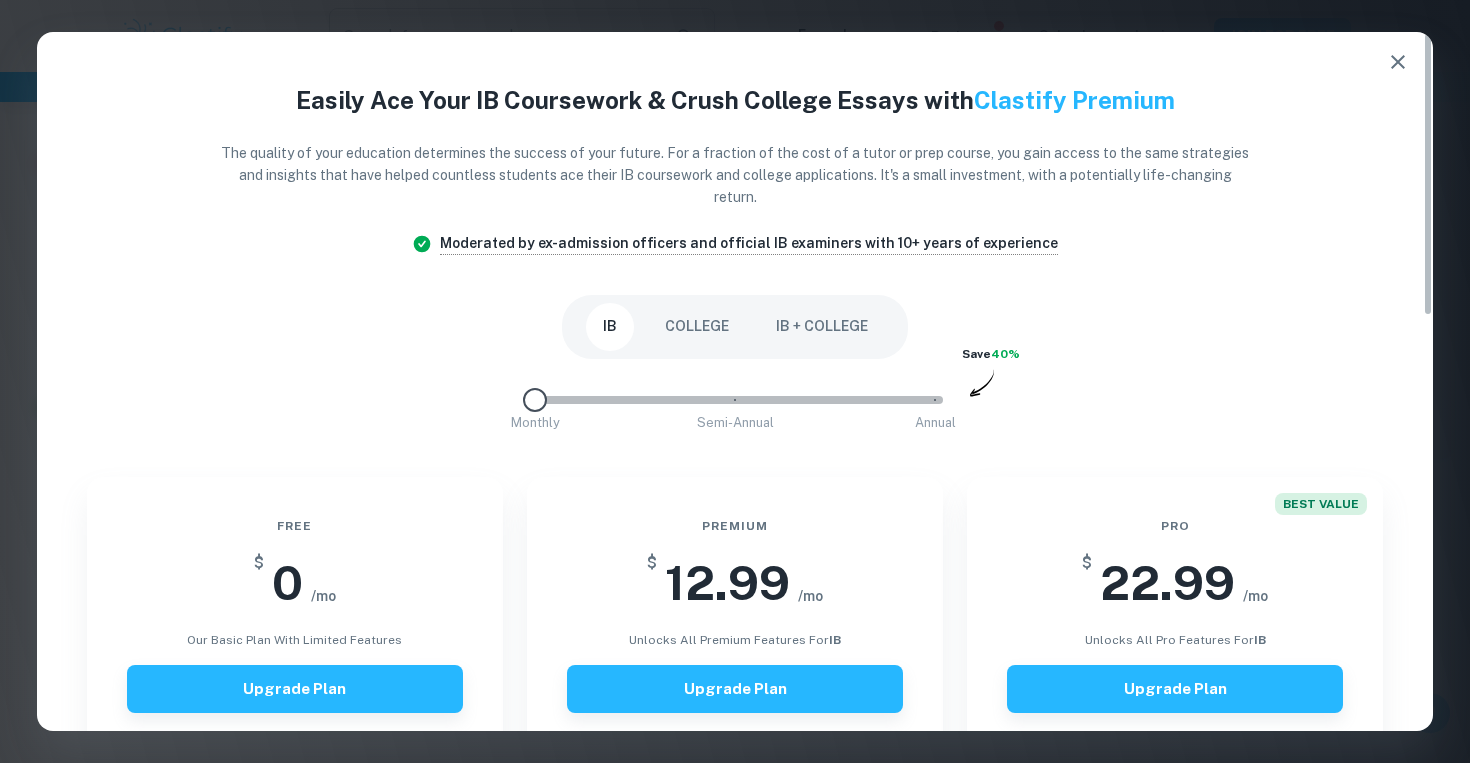 click 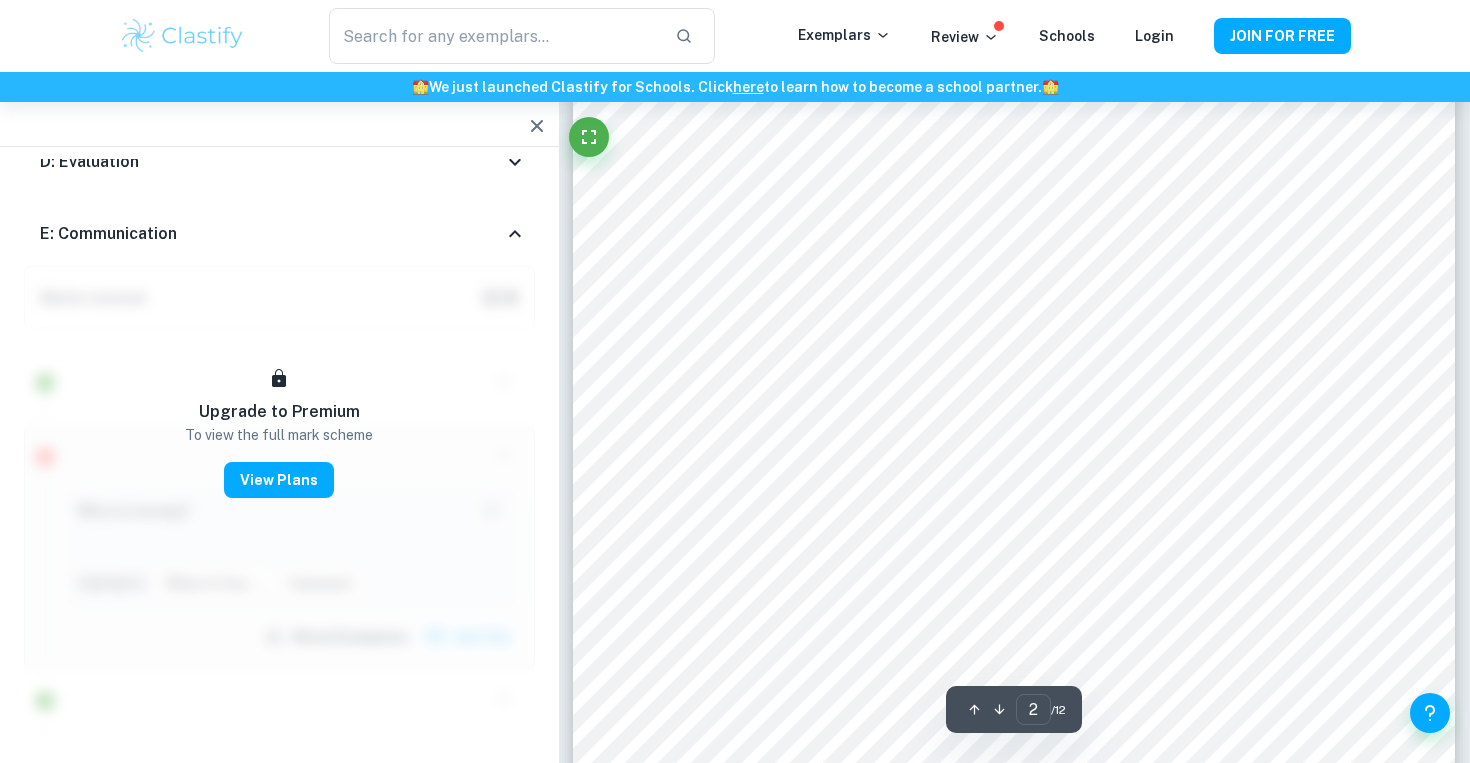 scroll, scrollTop: 1067, scrollLeft: 0, axis: vertical 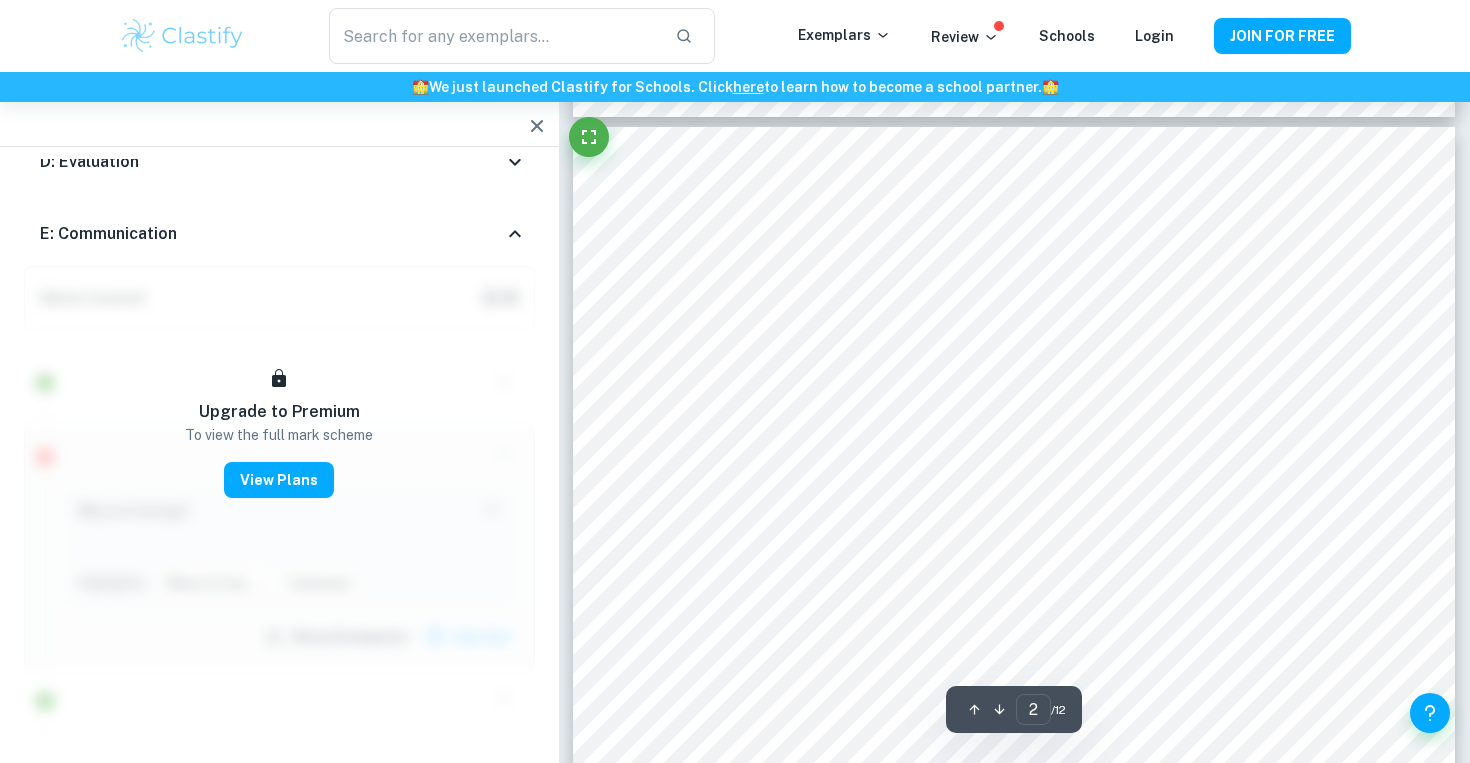 type on "1" 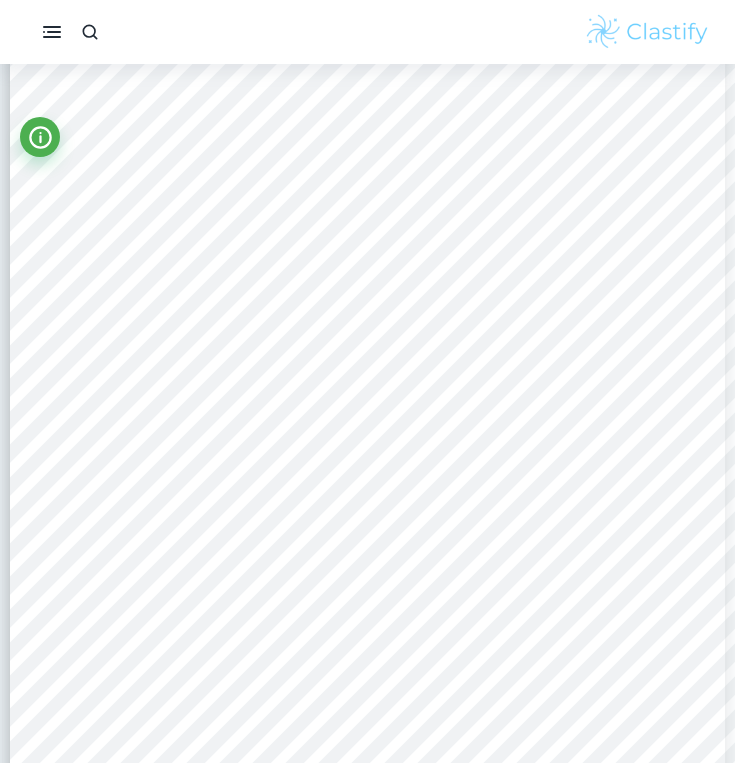 scroll, scrollTop: 0, scrollLeft: 0, axis: both 